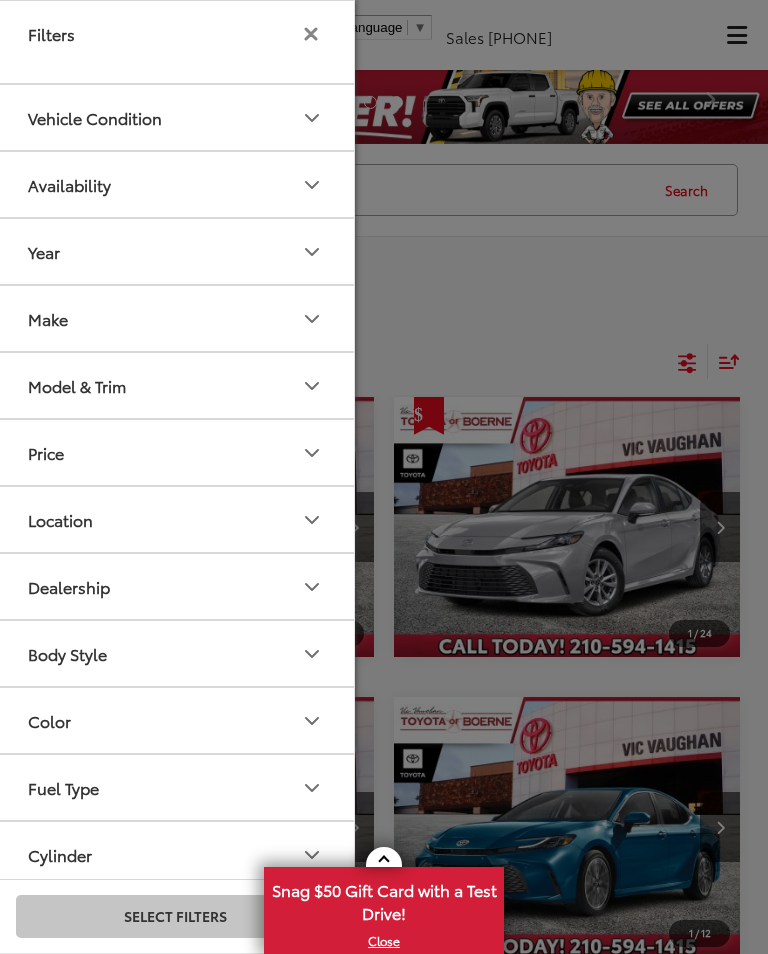 scroll, scrollTop: 0, scrollLeft: 0, axis: both 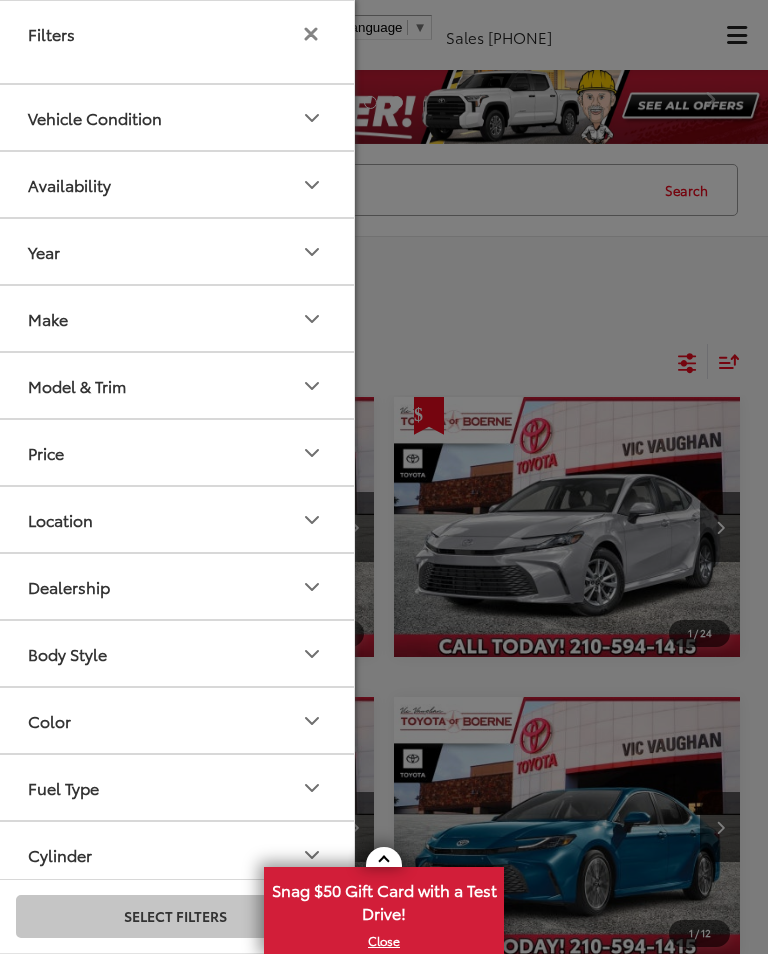 click on "Make" at bounding box center (176, 318) 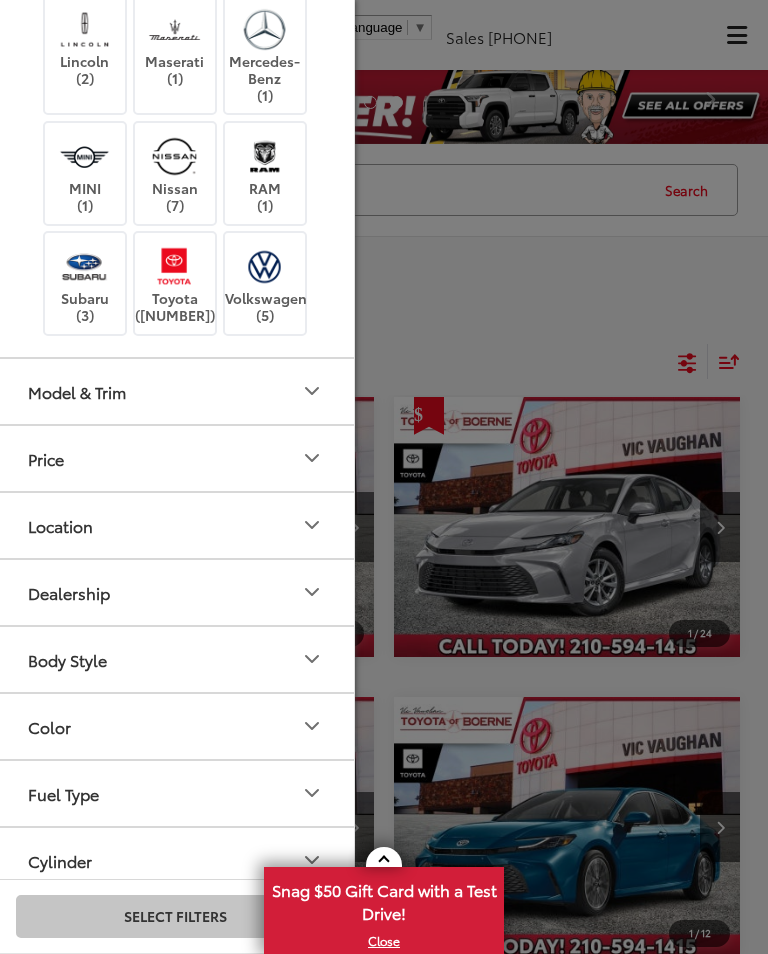 scroll, scrollTop: 676, scrollLeft: 0, axis: vertical 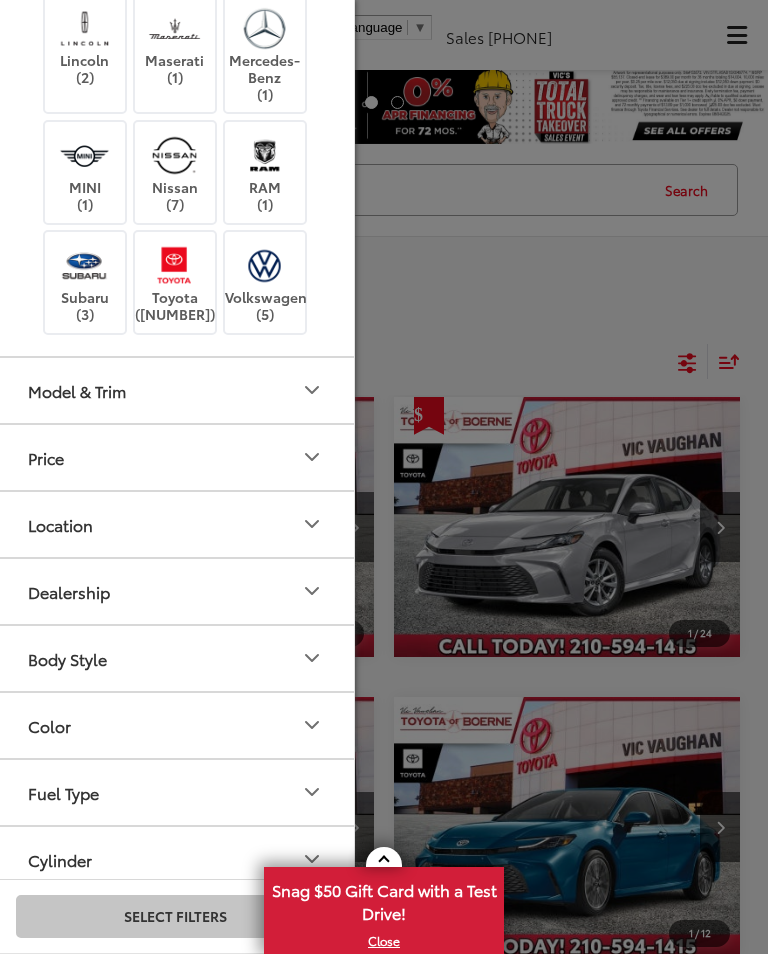 click at bounding box center [174, 265] 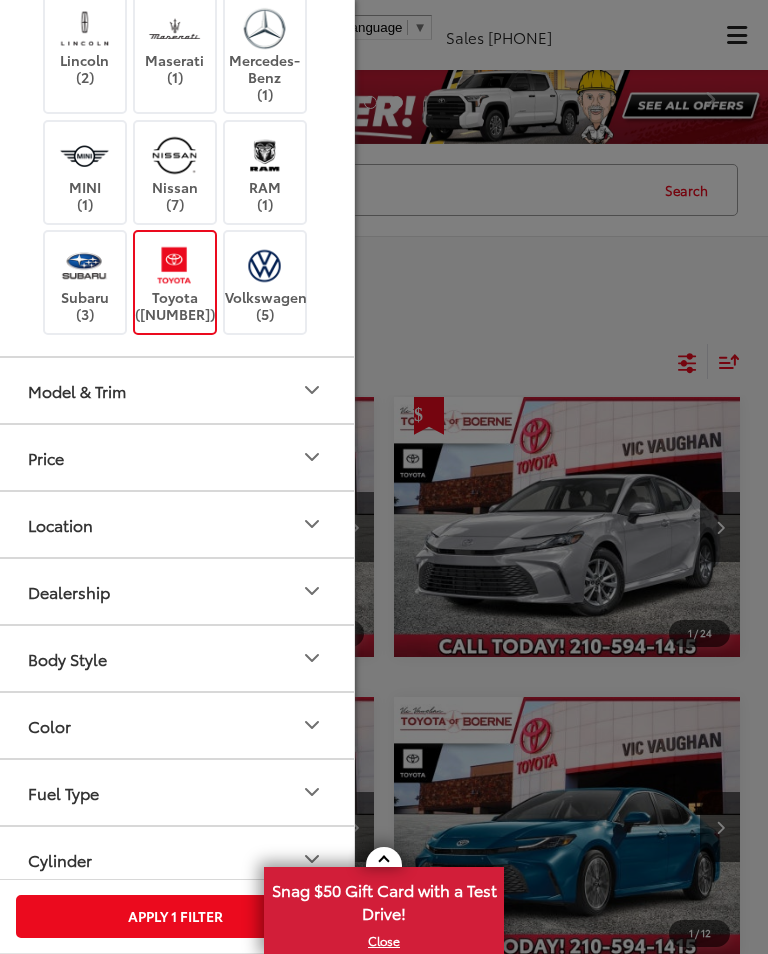 click on "Model & Trim" at bounding box center (176, 390) 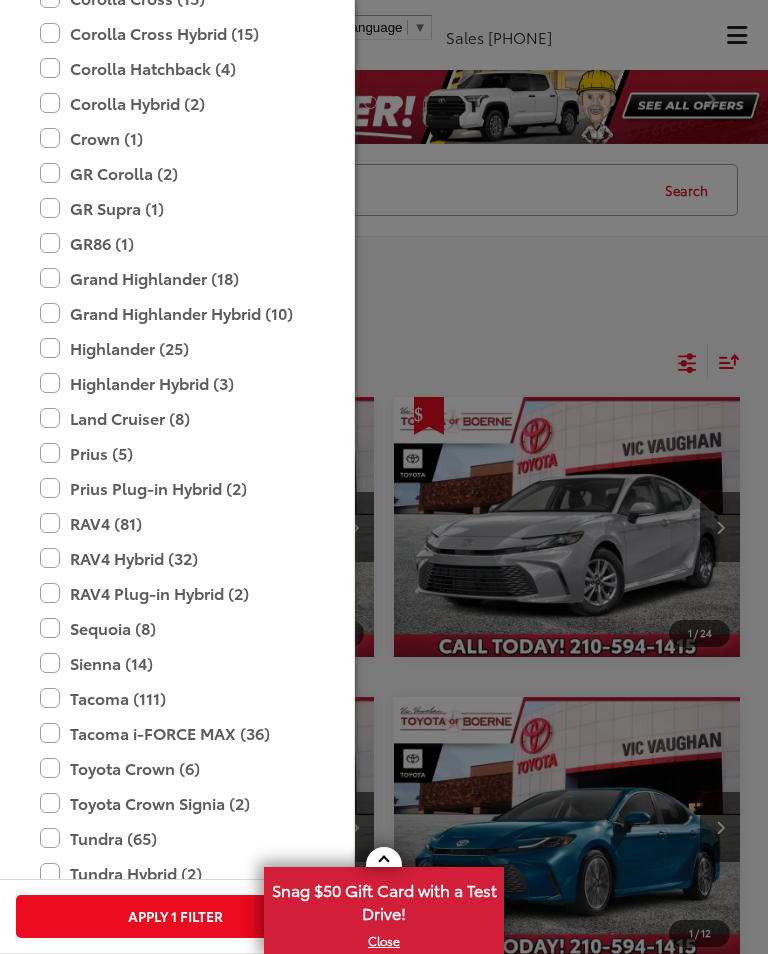 scroll, scrollTop: 1343, scrollLeft: 0, axis: vertical 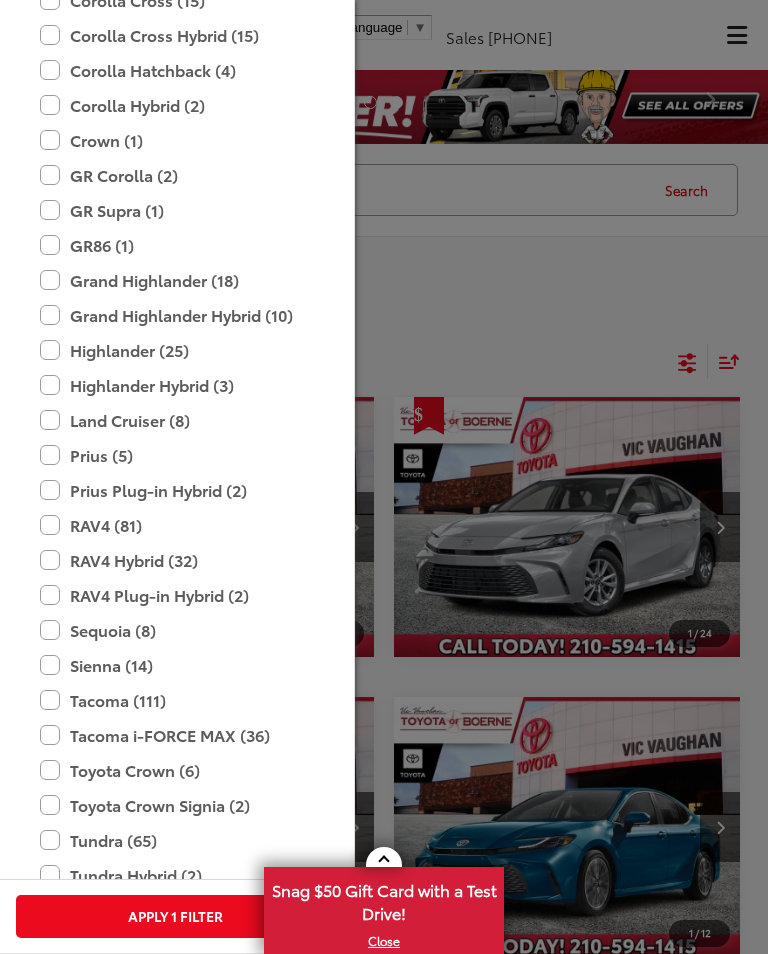 click on "Camry (175)" at bounding box center [175, -70] 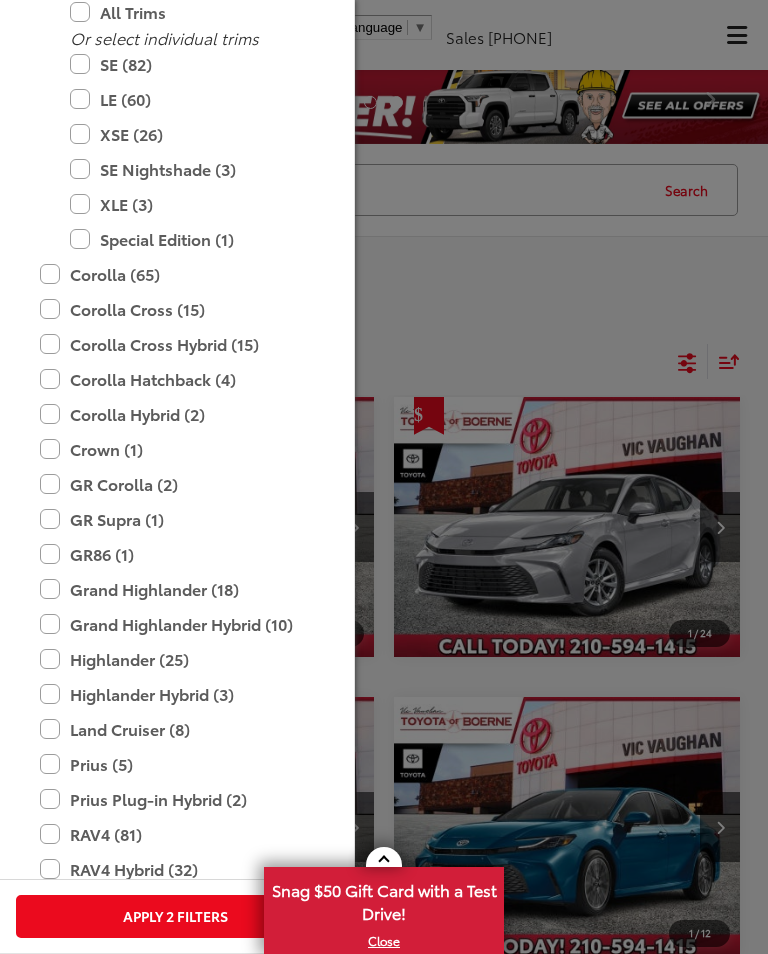 click on "XLE (3)" at bounding box center [190, 204] 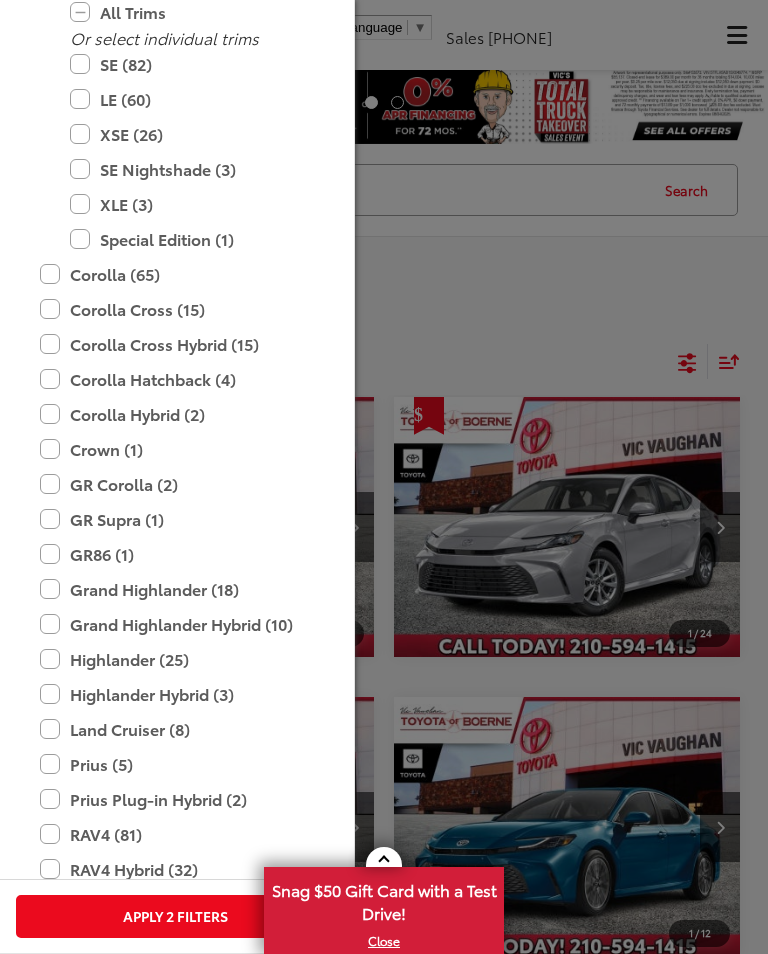 click on "XSE (26)" at bounding box center [190, 134] 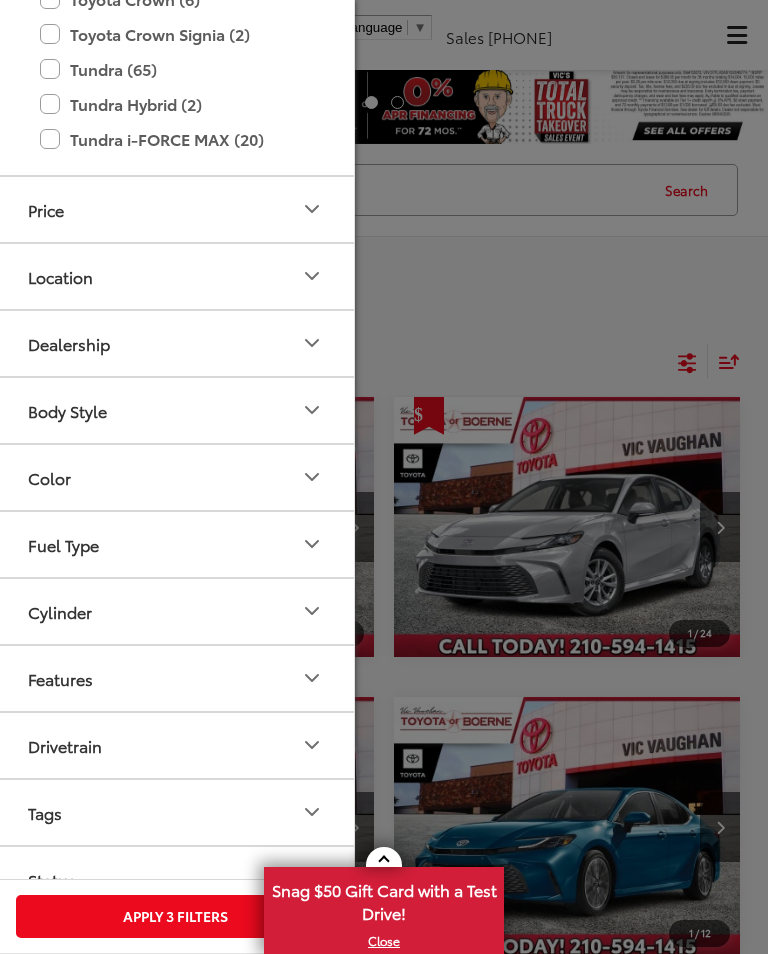 scroll, scrollTop: 2426, scrollLeft: 0, axis: vertical 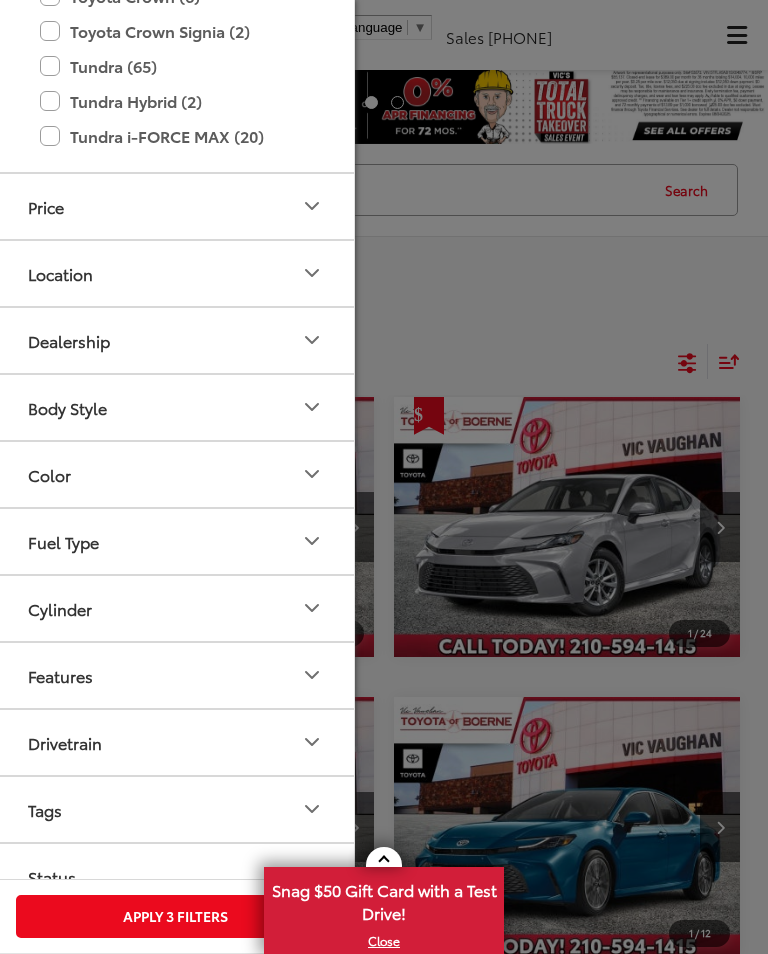 click on "Dealership" at bounding box center (176, 340) 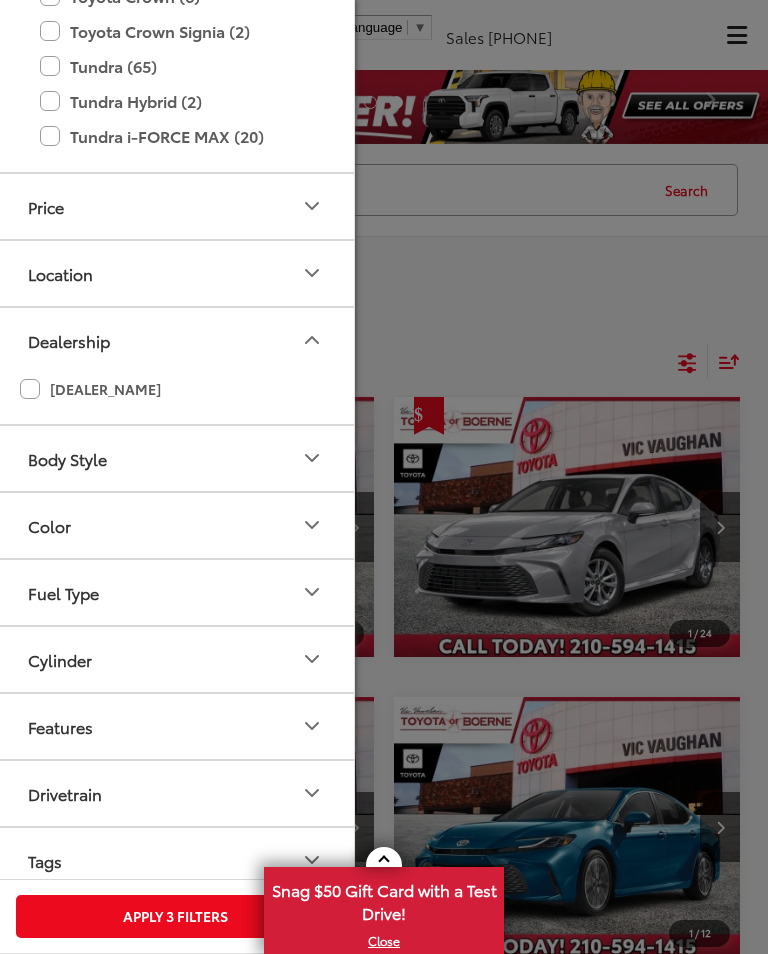 click on "Vic Vaughan Toyota of Boerne (29)" 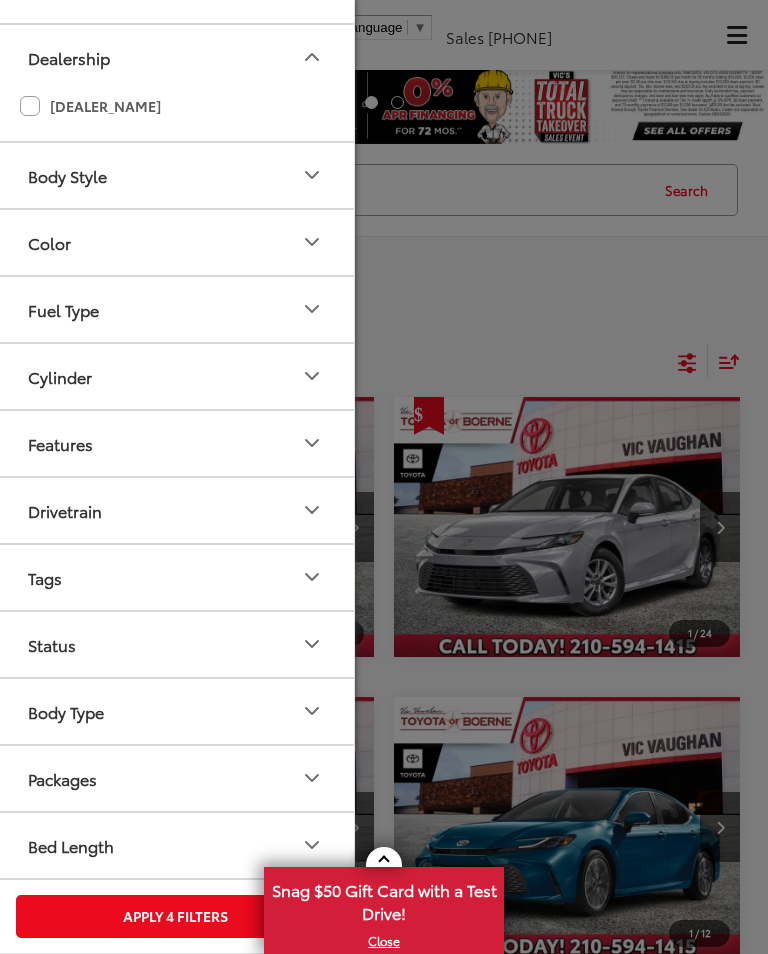 scroll, scrollTop: 2756, scrollLeft: 0, axis: vertical 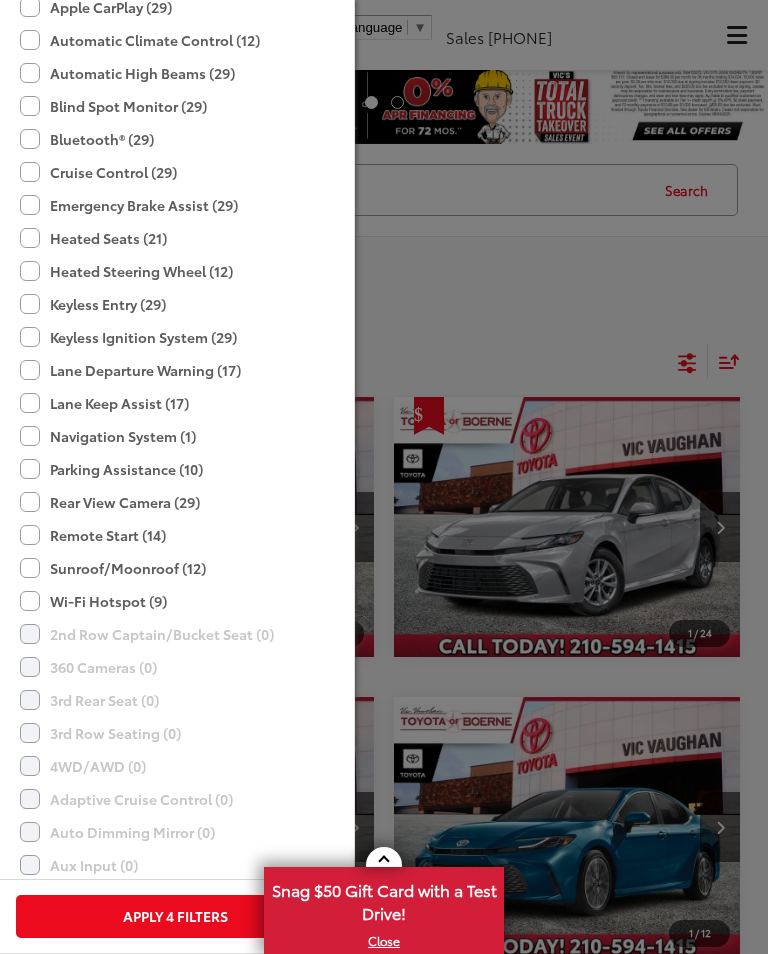 click on "Sunroof/Moonroof (12)" 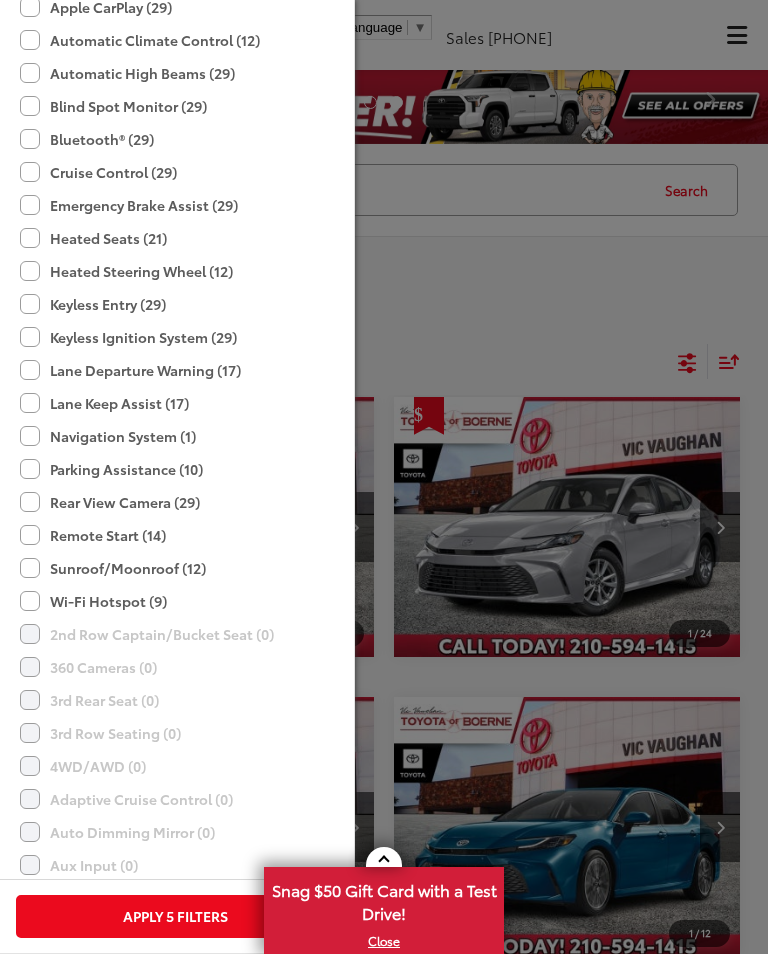 click on "Apply 5 Filters" at bounding box center (175, 916) 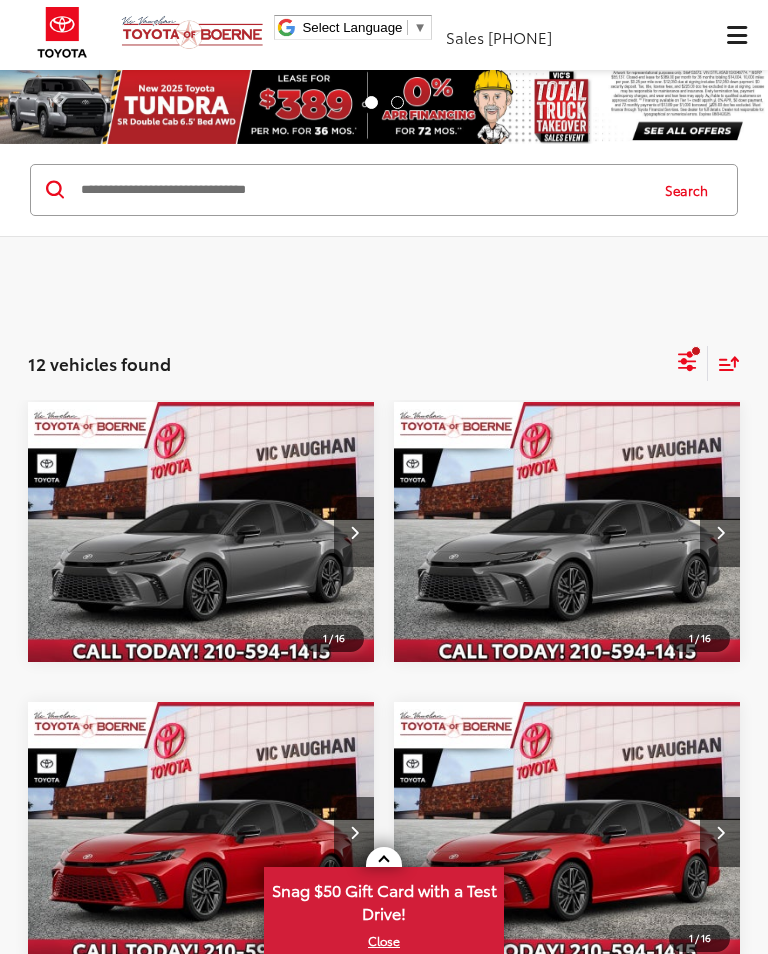 click on "X" at bounding box center [384, 941] 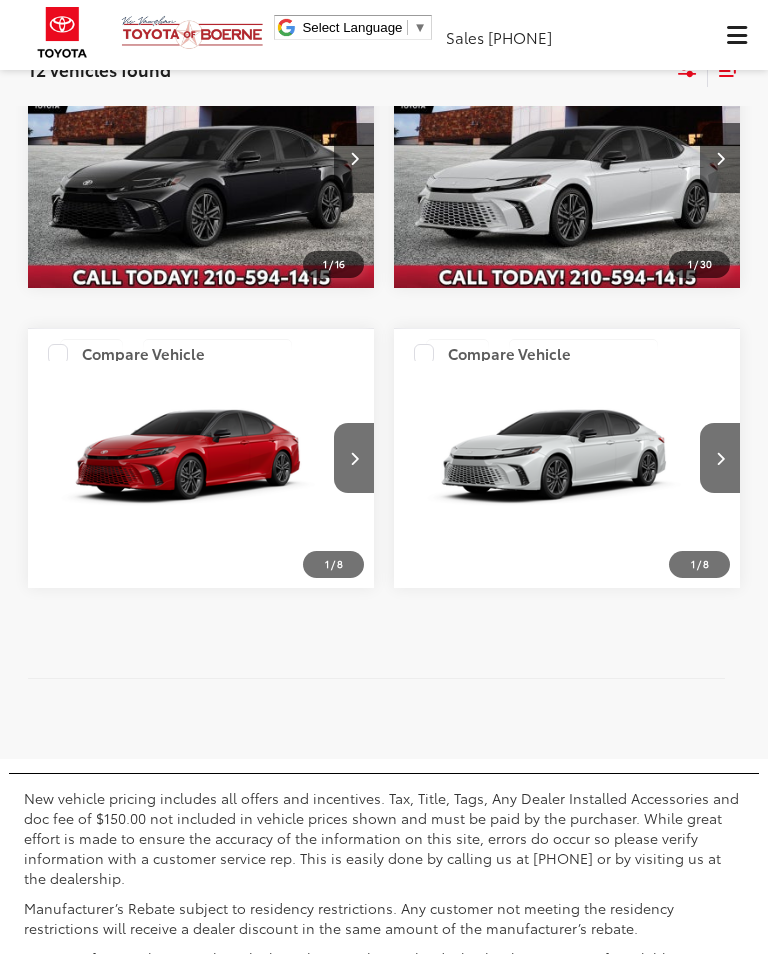 scroll, scrollTop: 1410, scrollLeft: 0, axis: vertical 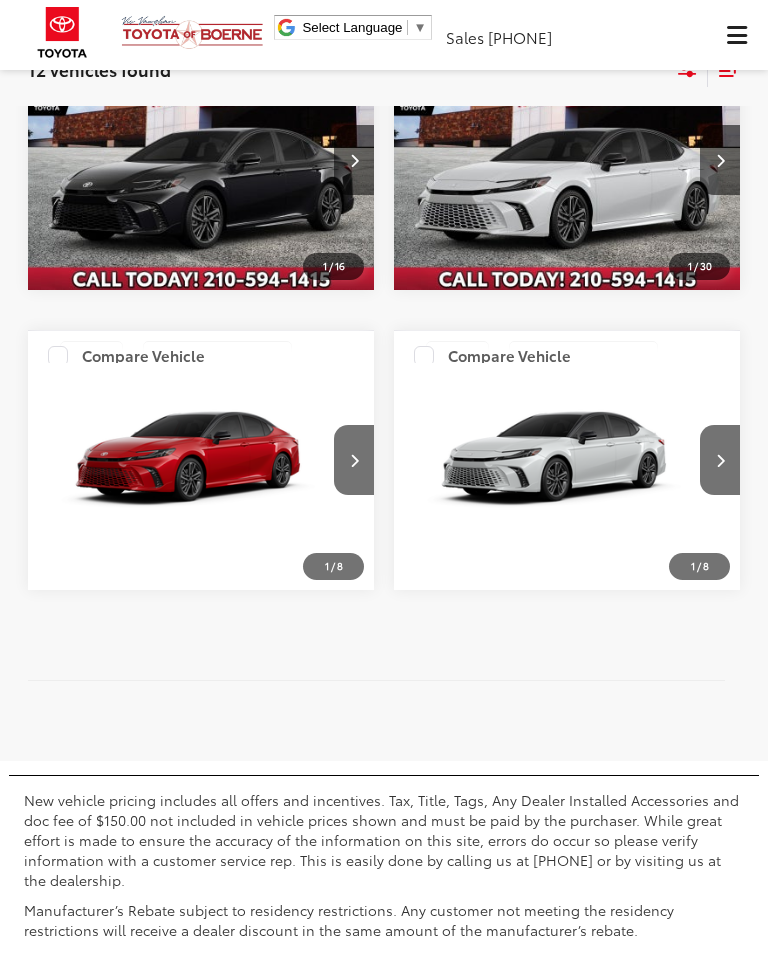 click at bounding box center [354, 460] 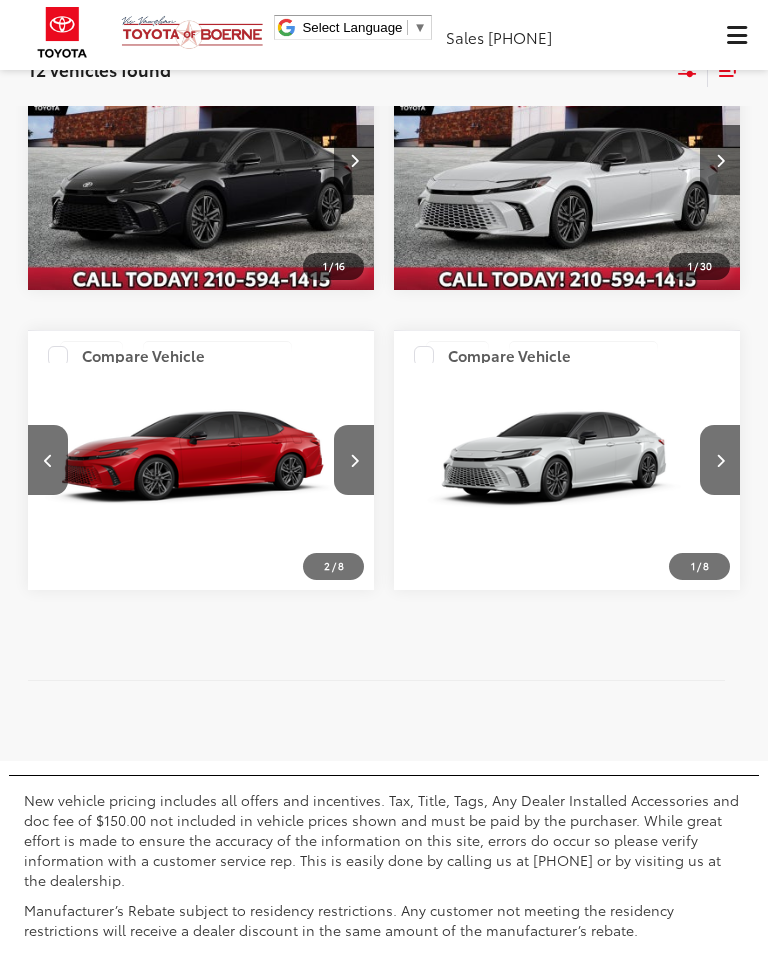 scroll, scrollTop: 0, scrollLeft: 349, axis: horizontal 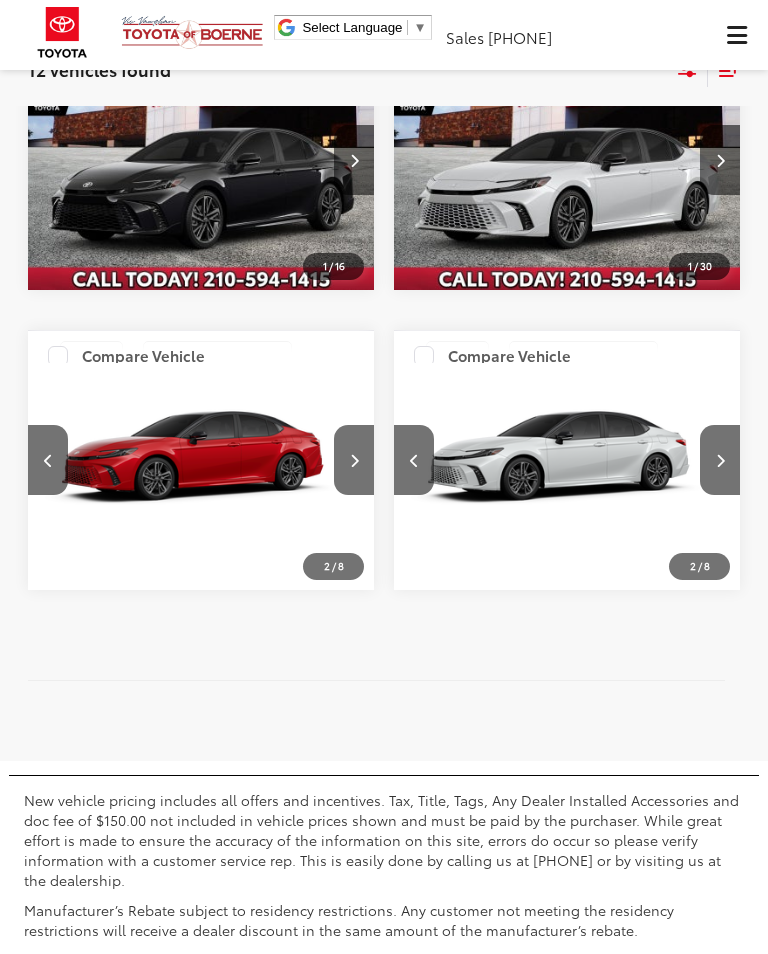 click at bounding box center (720, 460) 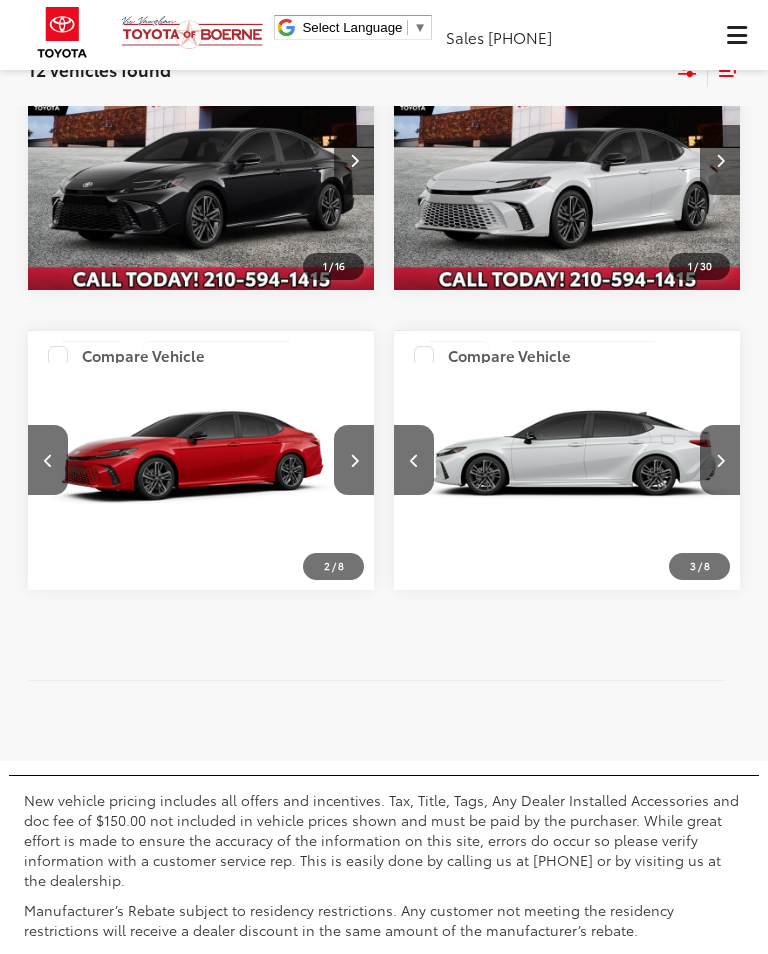 scroll, scrollTop: 0, scrollLeft: 698, axis: horizontal 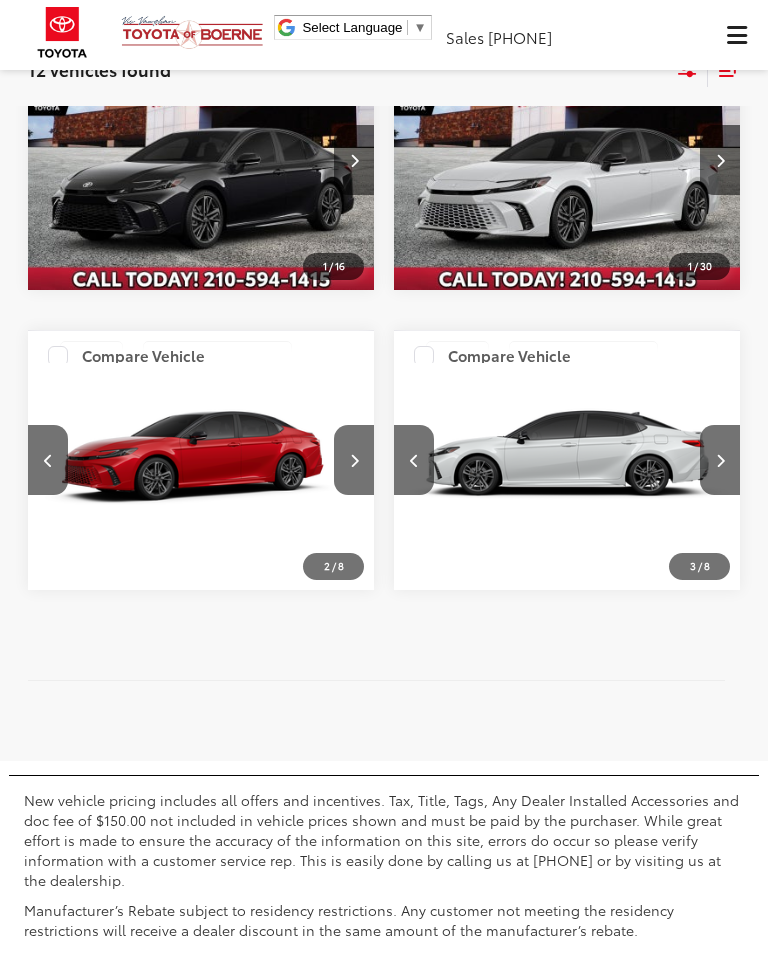 click at bounding box center (567, 461) 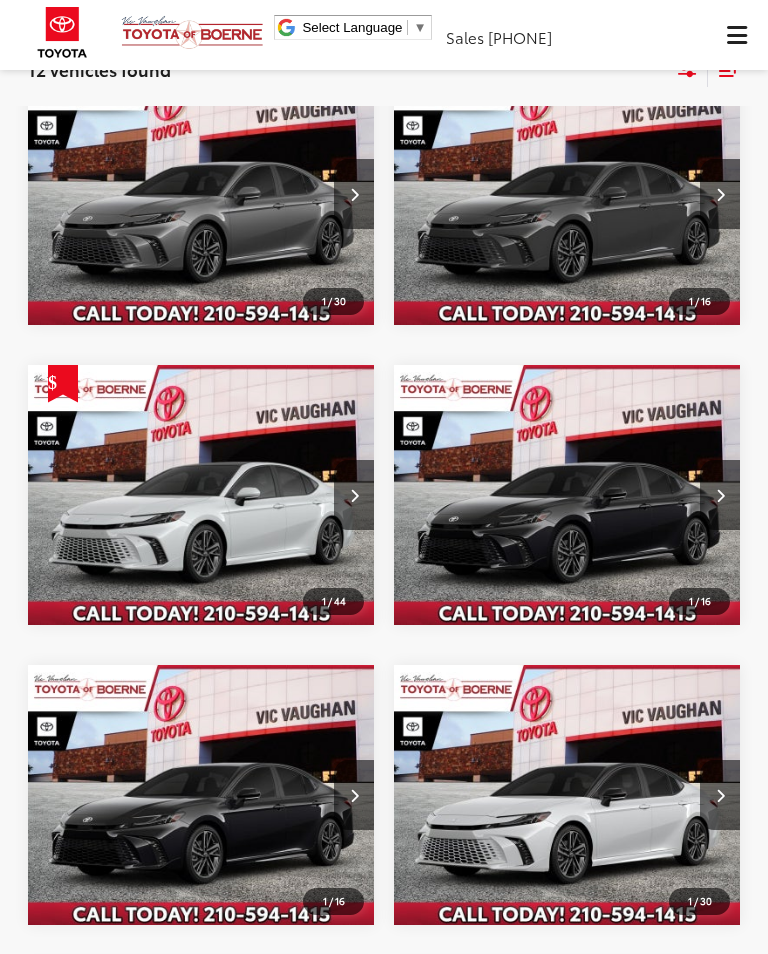 scroll, scrollTop: 775, scrollLeft: 0, axis: vertical 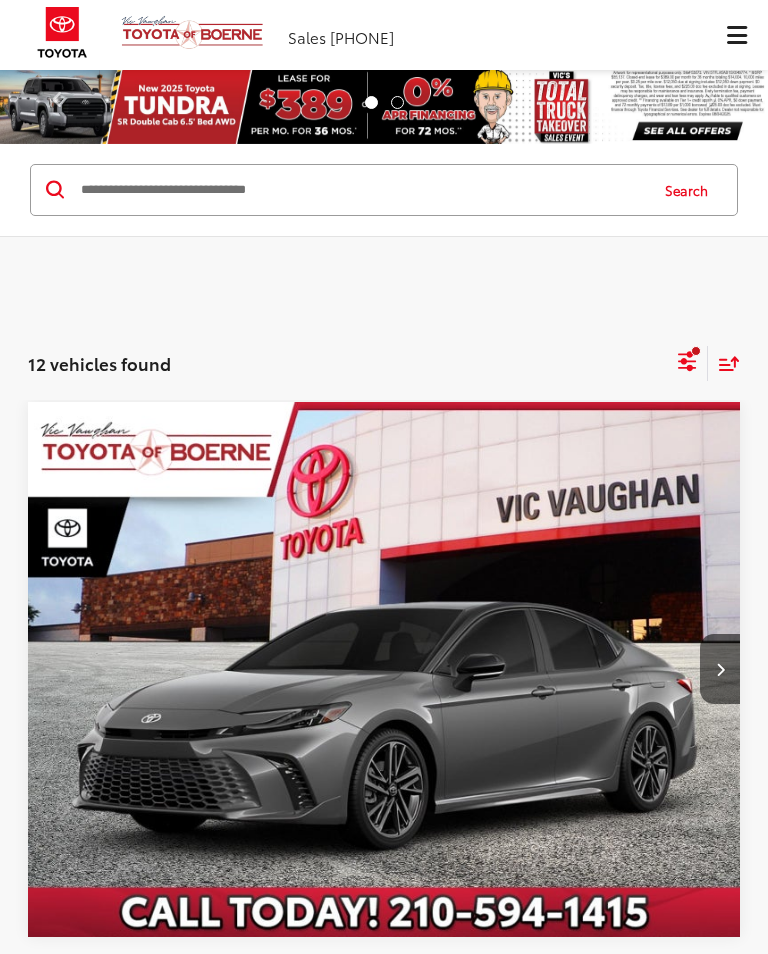 click at bounding box center (736, 35) 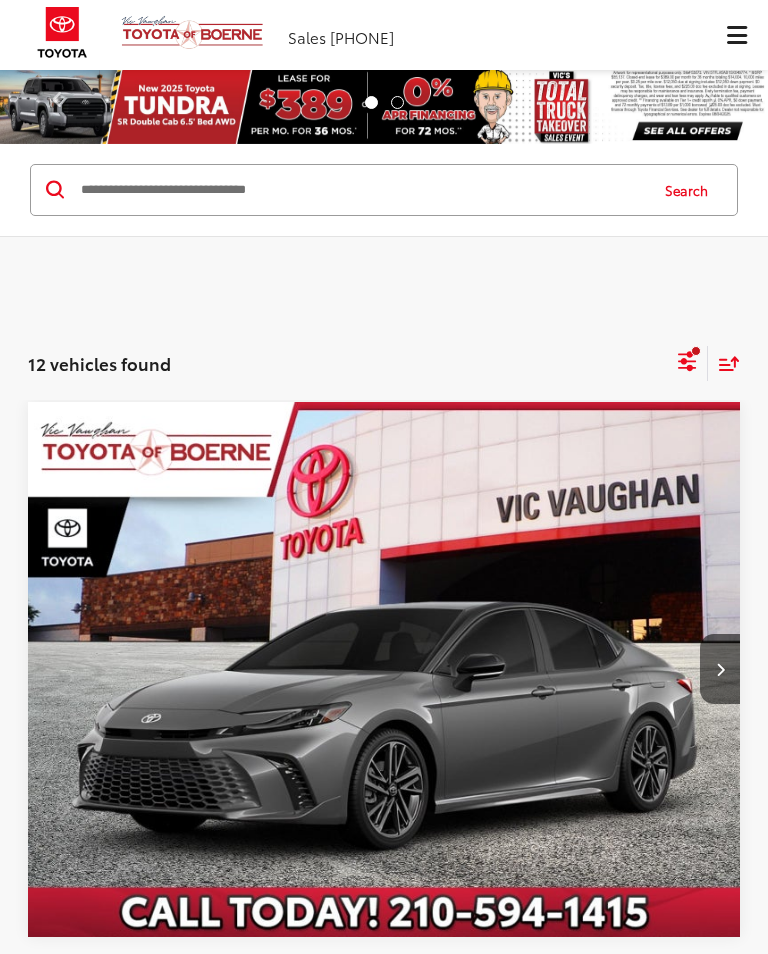 click at bounding box center [737, 35] 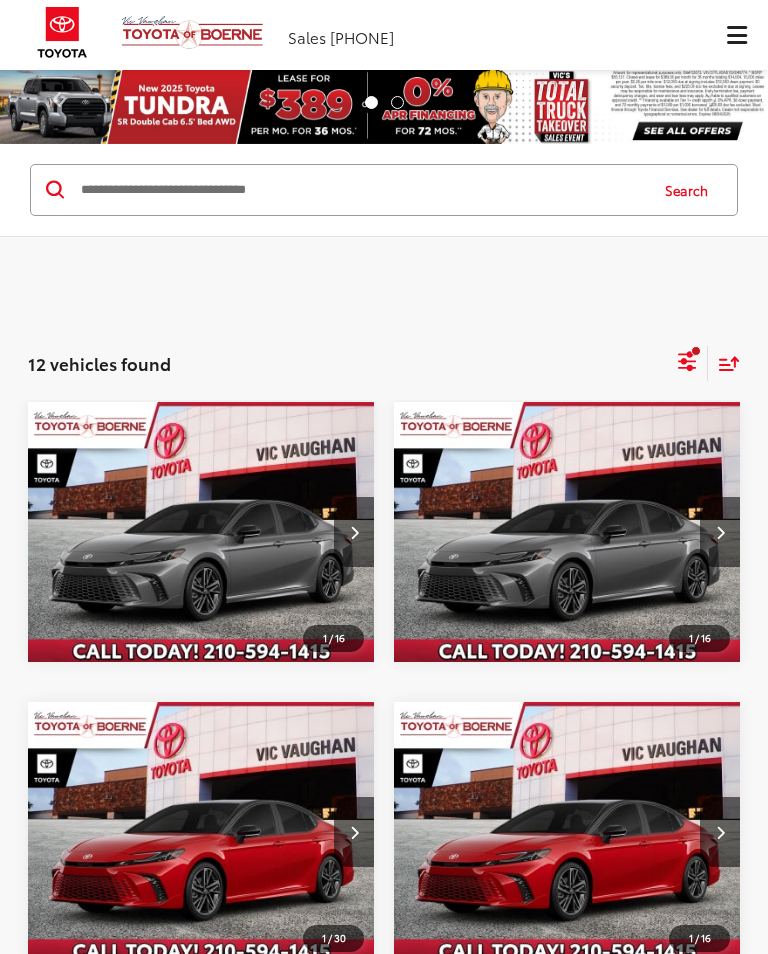 scroll, scrollTop: 0, scrollLeft: 0, axis: both 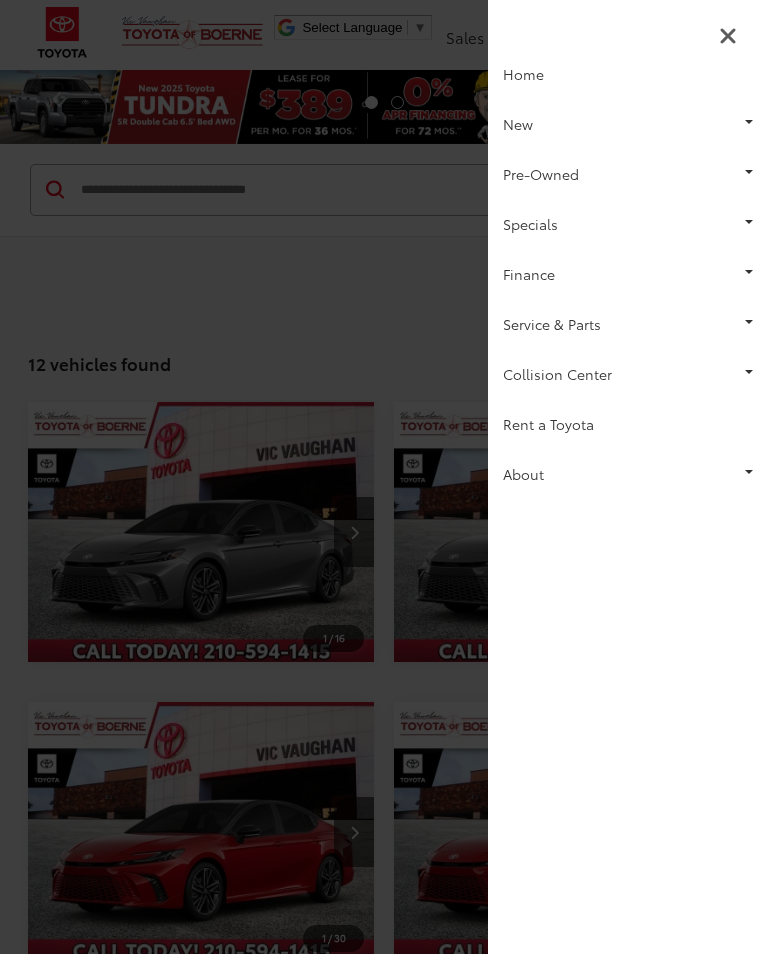 click on "Pre-Owned" at bounding box center (628, 174) 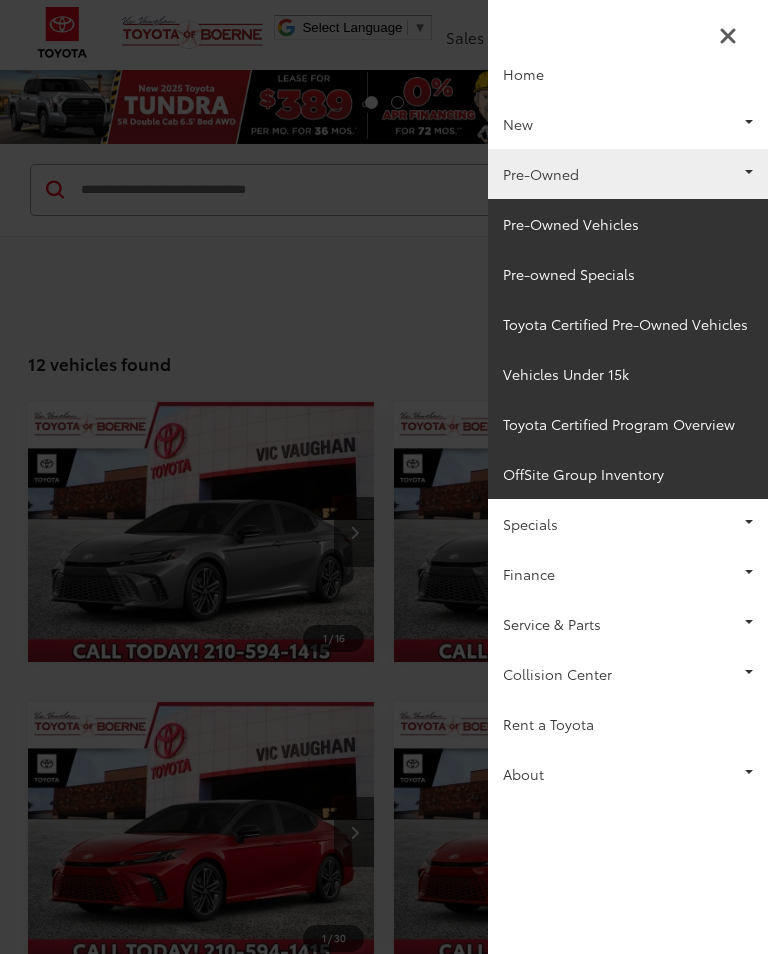 scroll, scrollTop: 0, scrollLeft: 0, axis: both 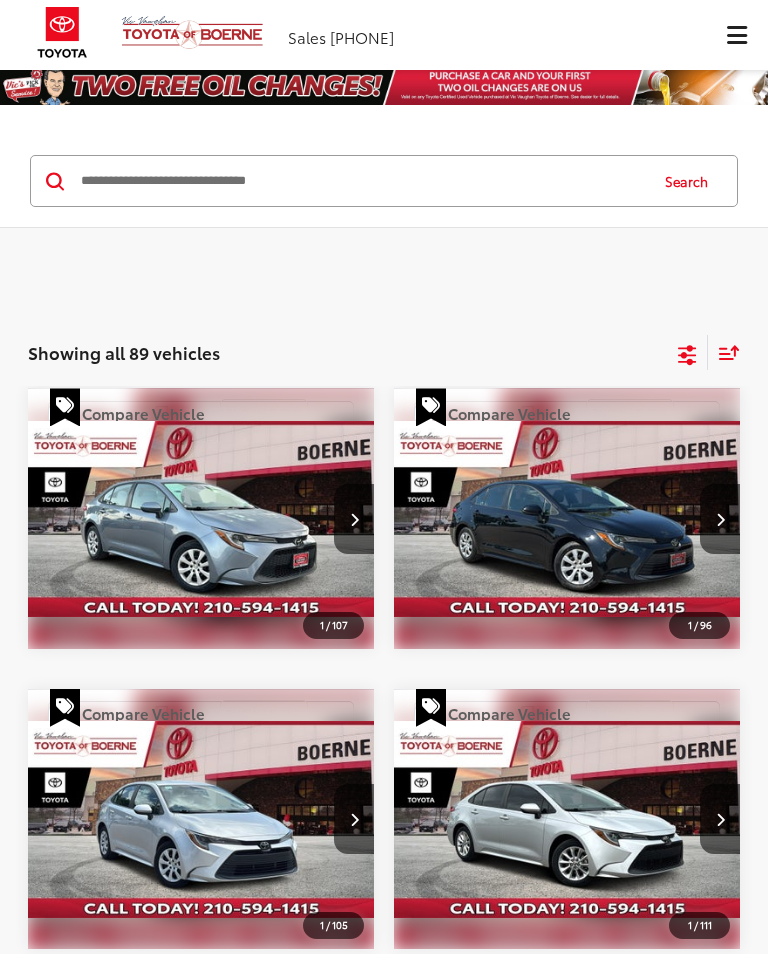 click 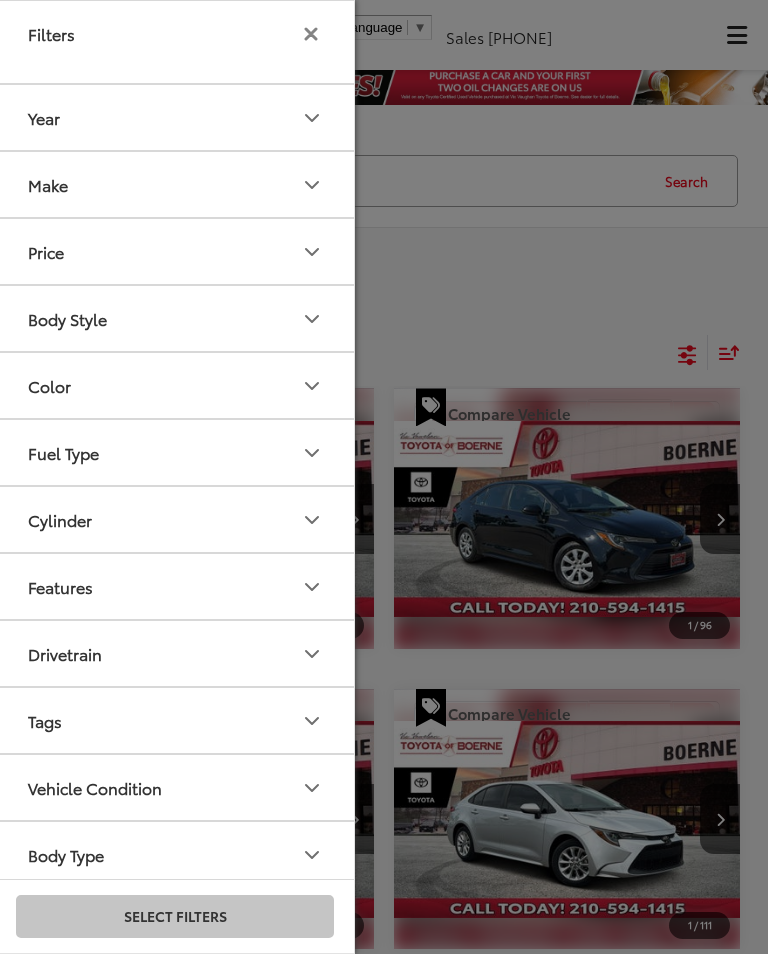 scroll, scrollTop: 0, scrollLeft: 0, axis: both 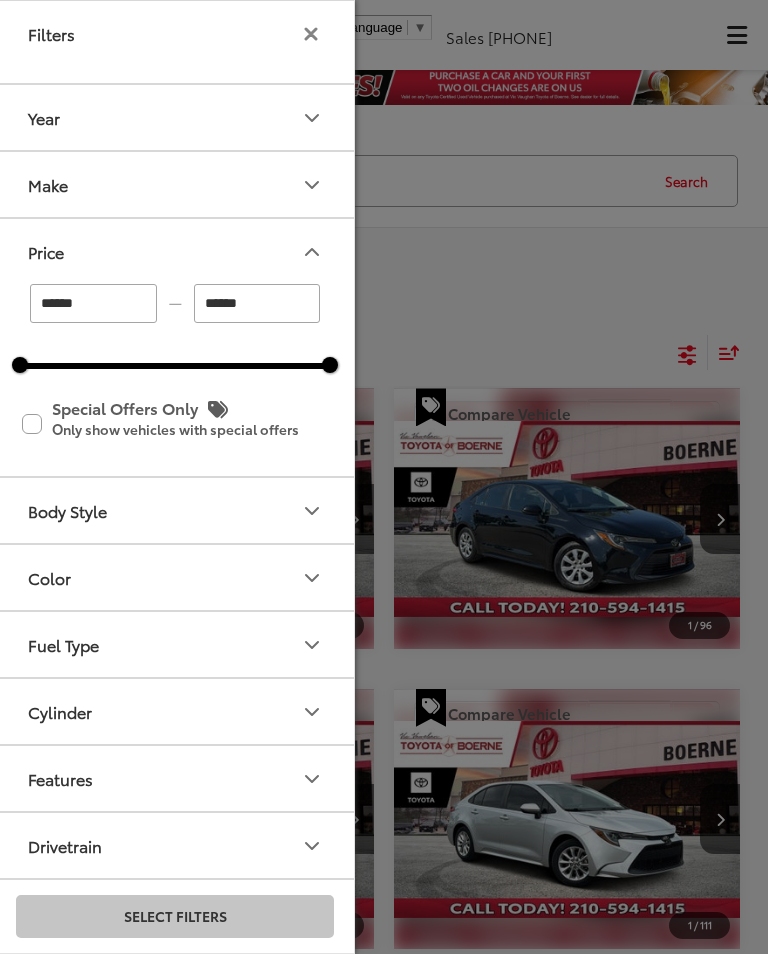click 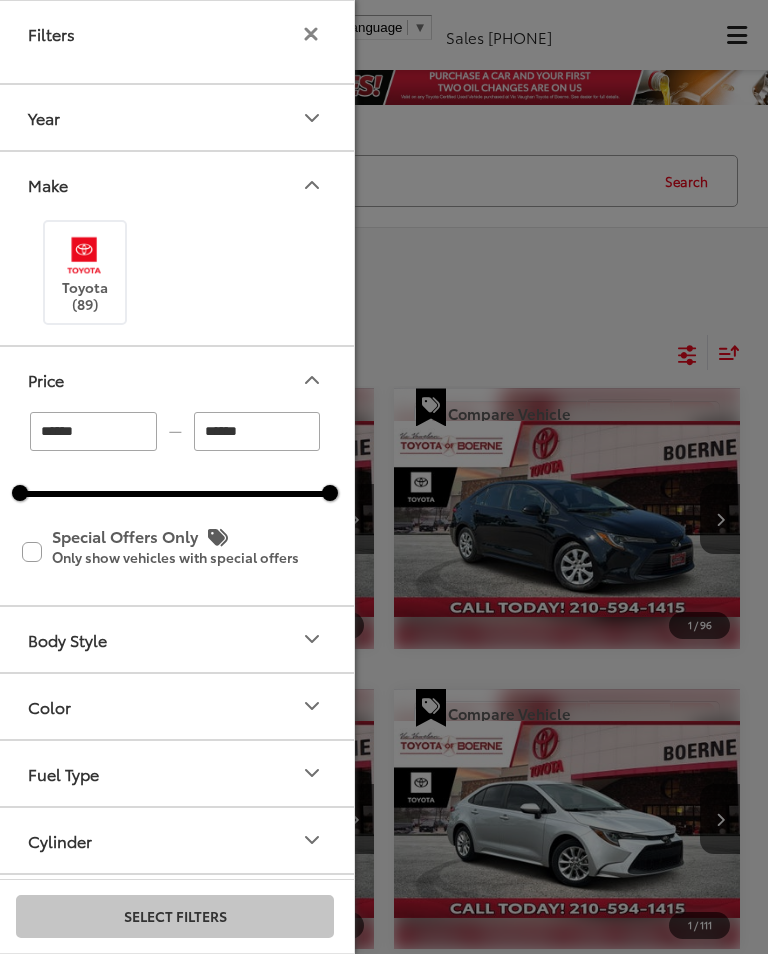 click at bounding box center [84, 255] 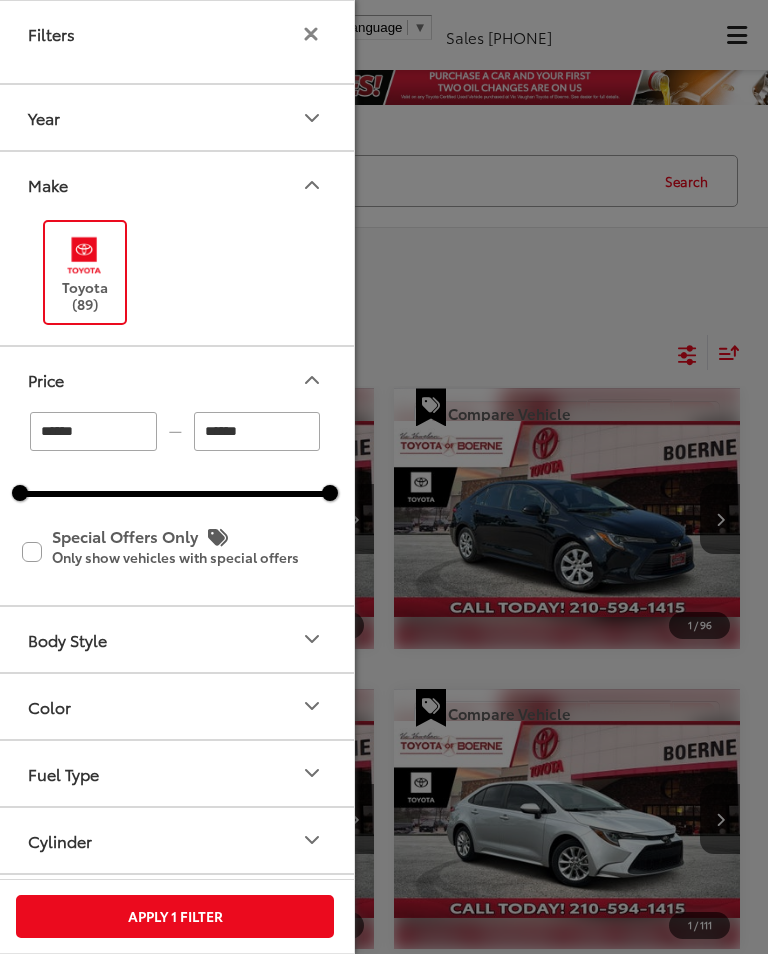 scroll, scrollTop: 180, scrollLeft: 0, axis: vertical 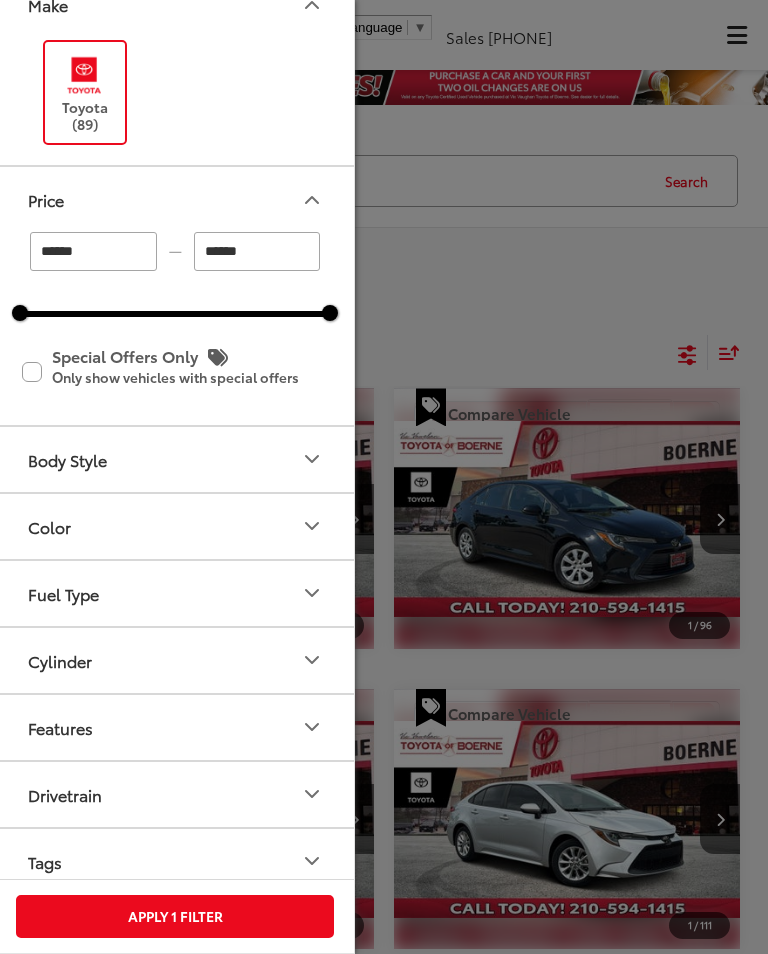 click on "Features" at bounding box center (176, 727) 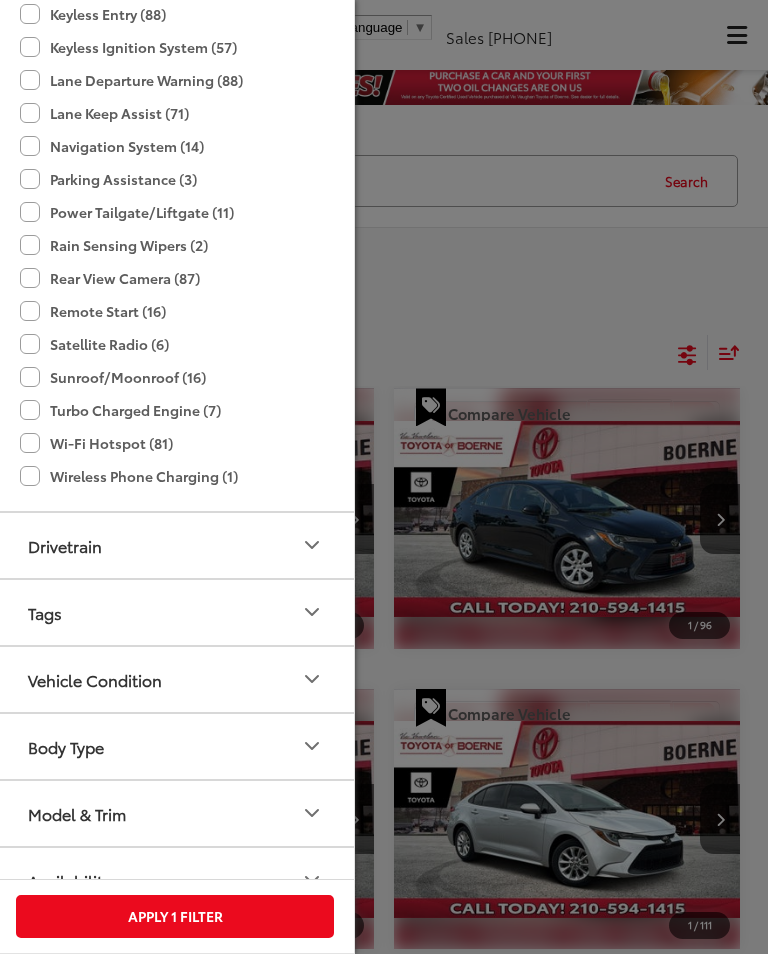 scroll, scrollTop: 1342, scrollLeft: 0, axis: vertical 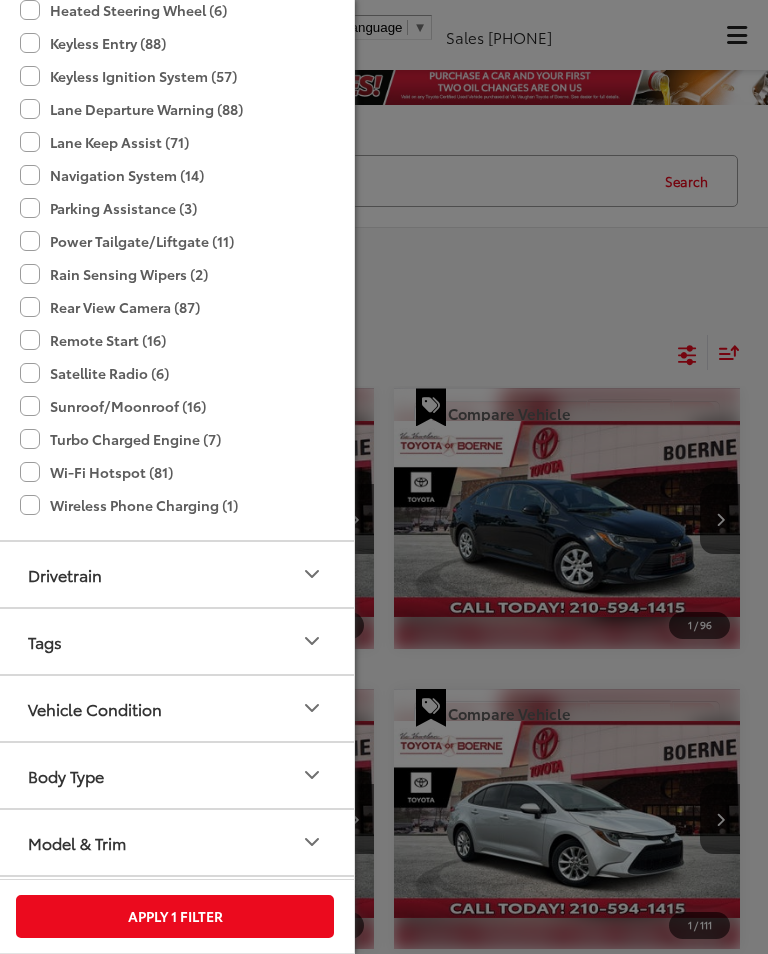 click on "Sunroof/Moonroof (16)" 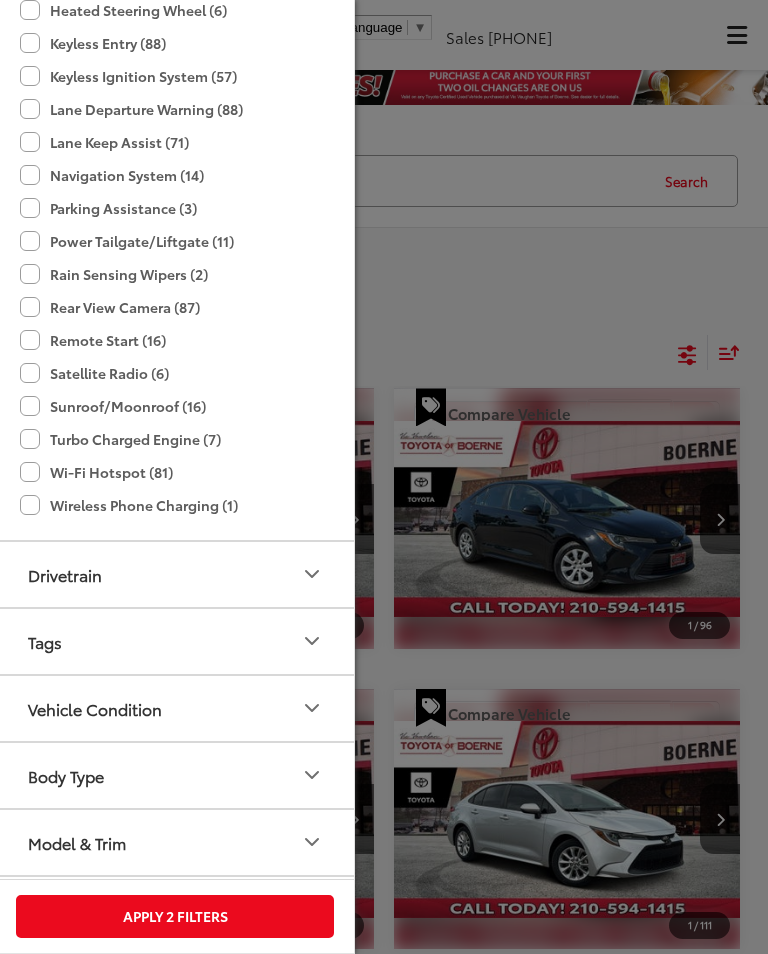 click on "Apply 2 Filters" at bounding box center (175, 916) 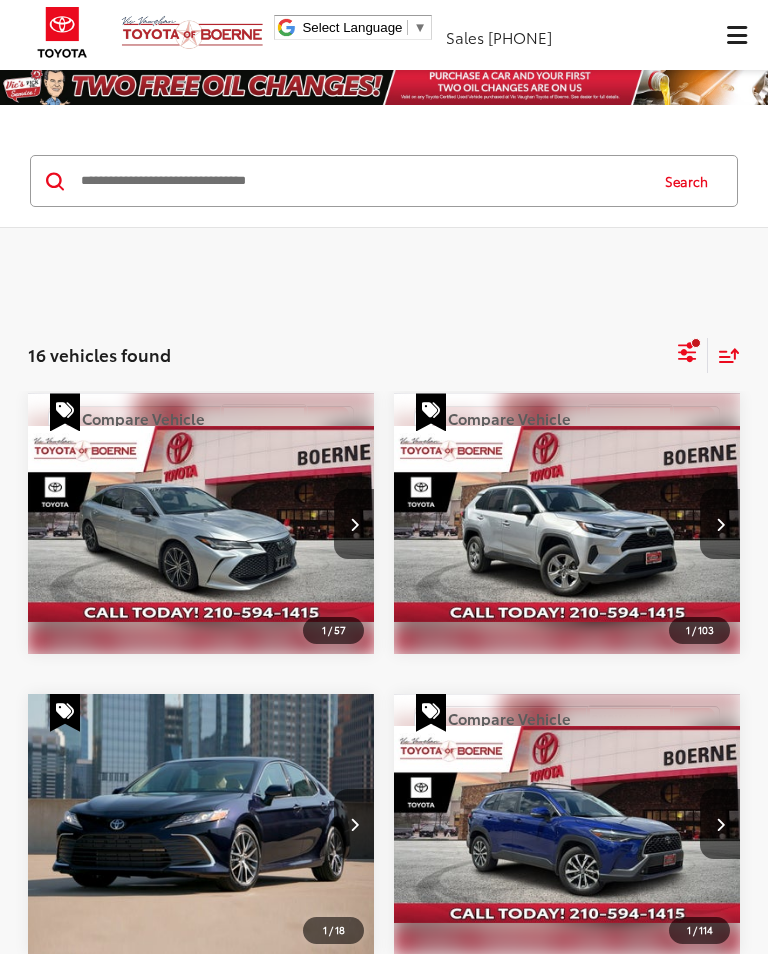click at bounding box center [737, 35] 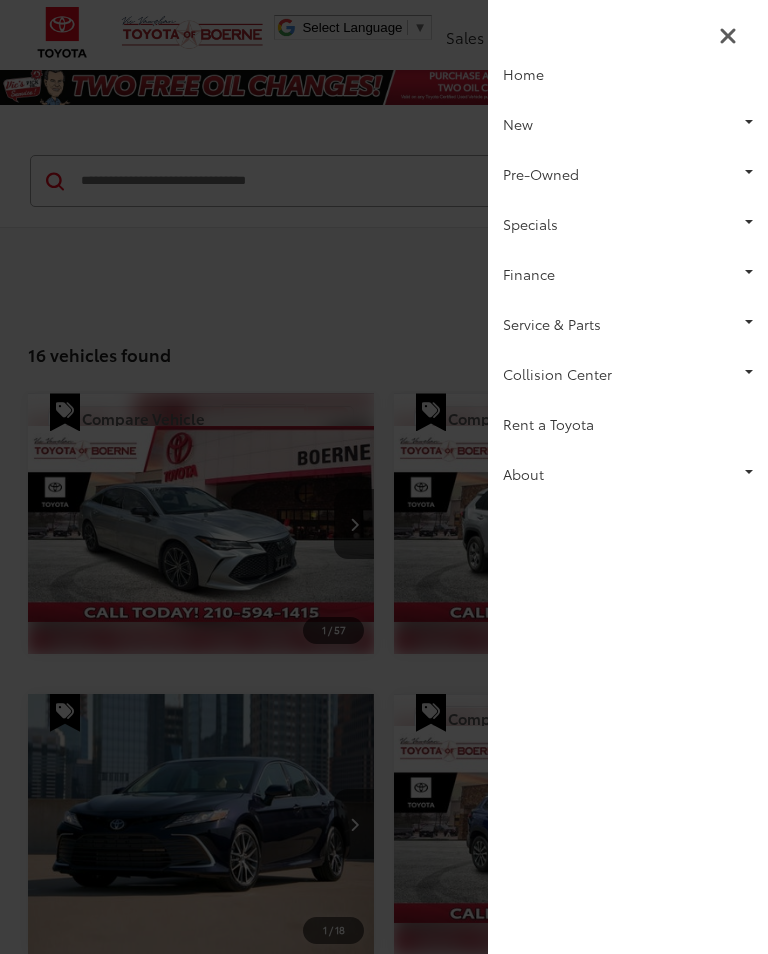 click on "Pre-Owned" at bounding box center (628, 174) 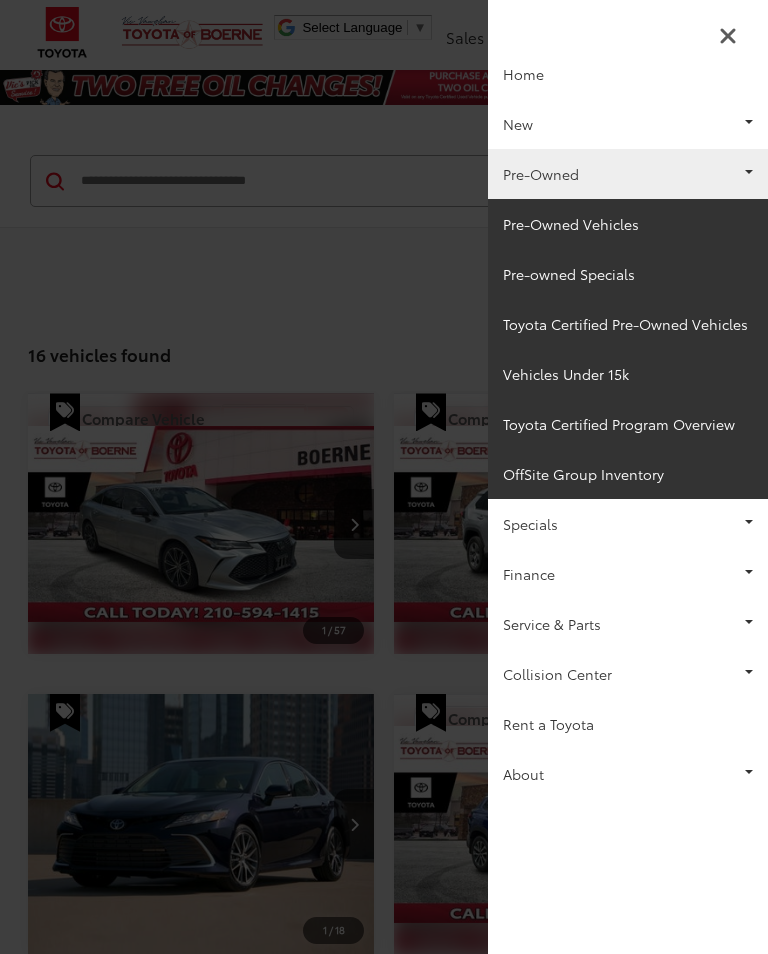 click on "Toyota Certified Pre-Owned Vehicles" at bounding box center [628, 324] 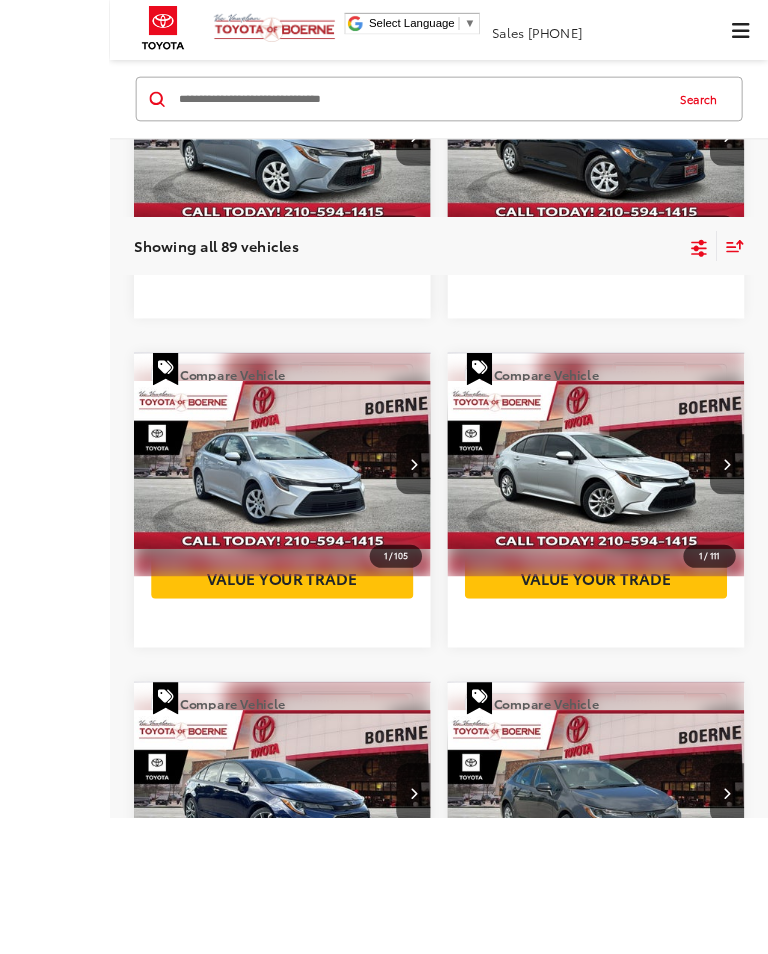 scroll, scrollTop: 360, scrollLeft: -128, axis: both 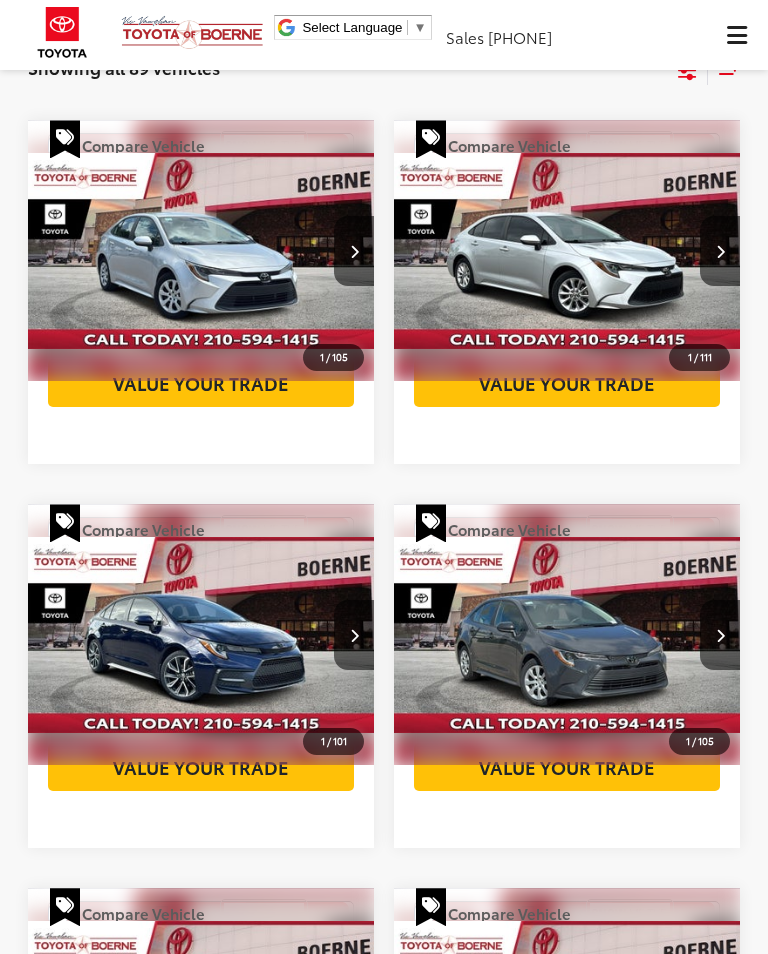click at bounding box center (384, 35) 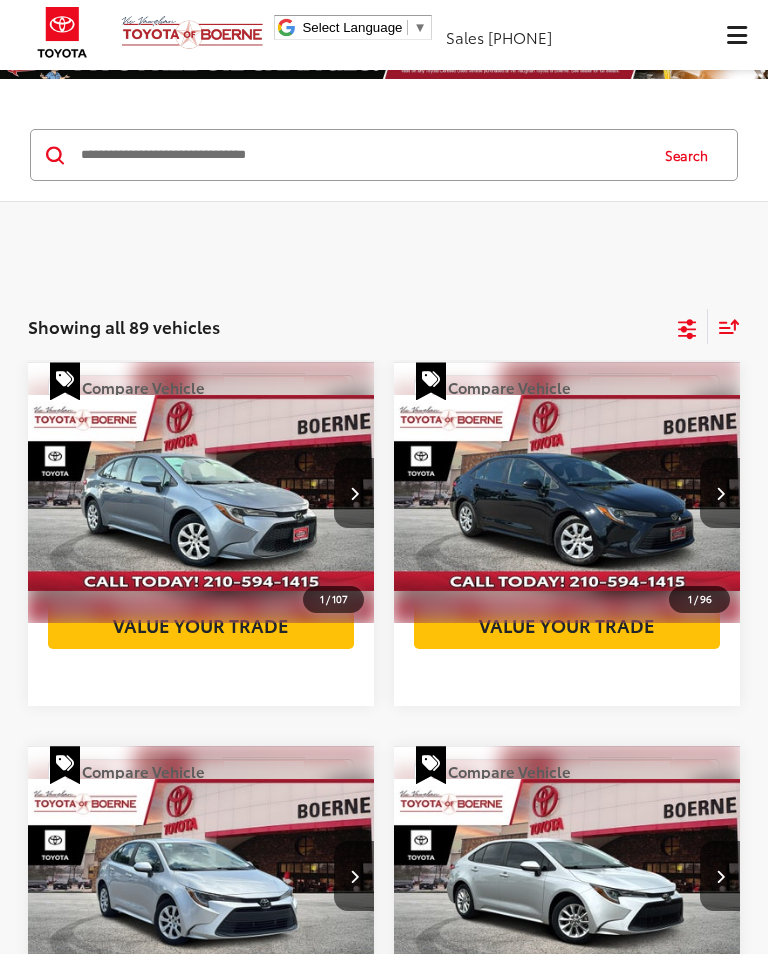 scroll, scrollTop: 0, scrollLeft: 0, axis: both 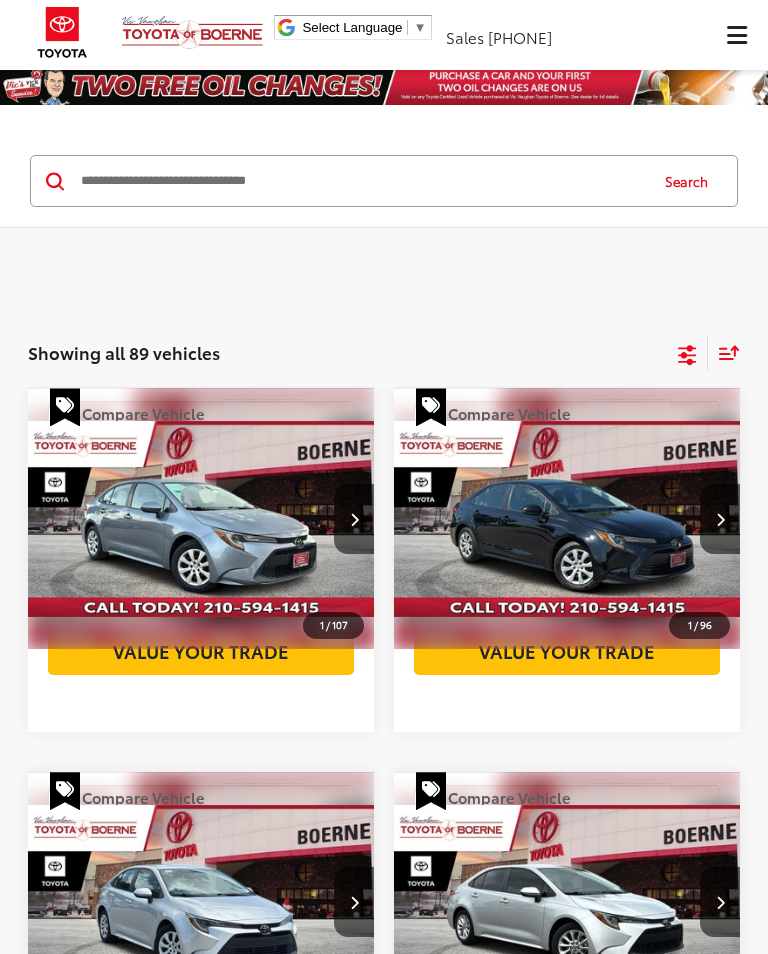 click at bounding box center (736, 35) 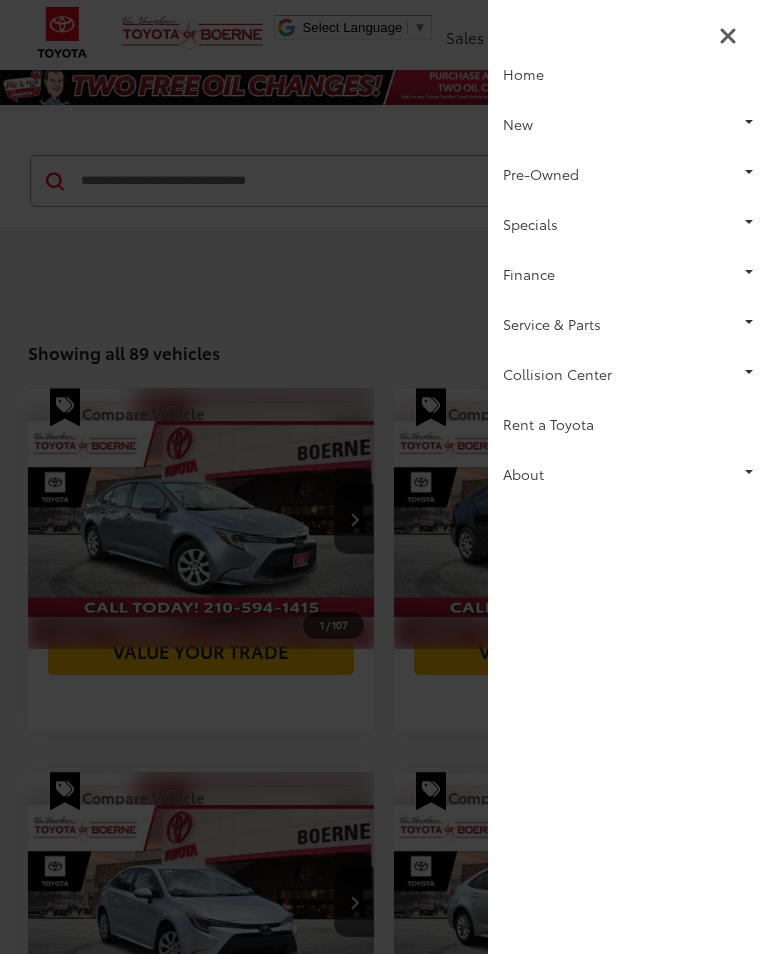 click on "Pre-Owned" at bounding box center (628, 174) 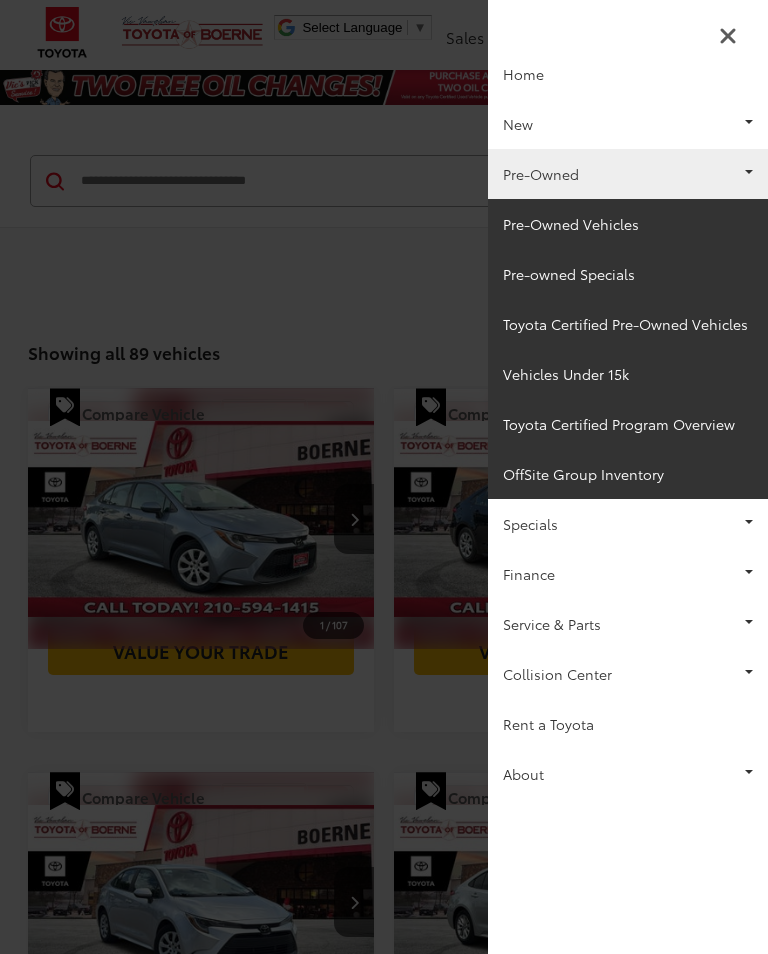 click on "Pre-owned Specials" at bounding box center [628, 274] 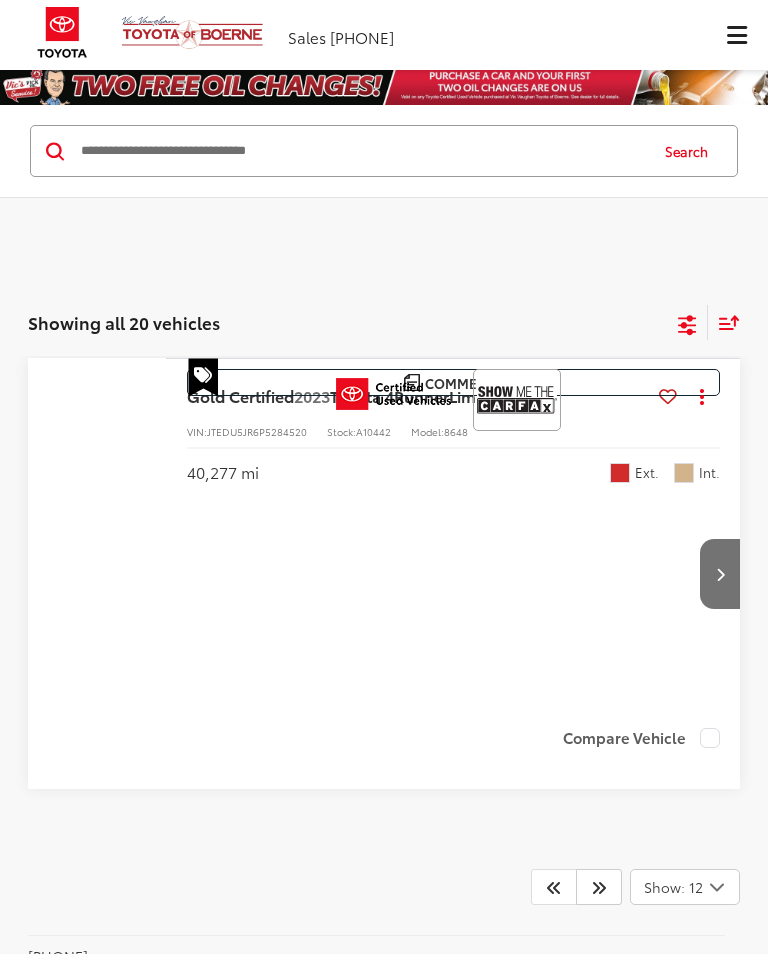 scroll, scrollTop: 0, scrollLeft: 0, axis: both 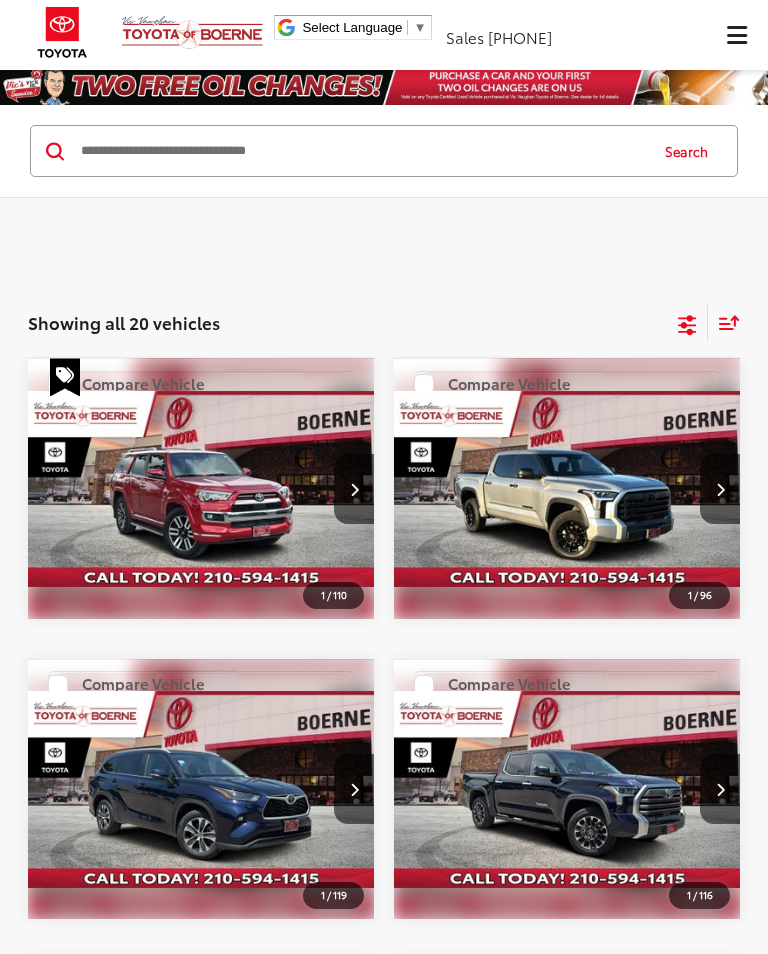 click 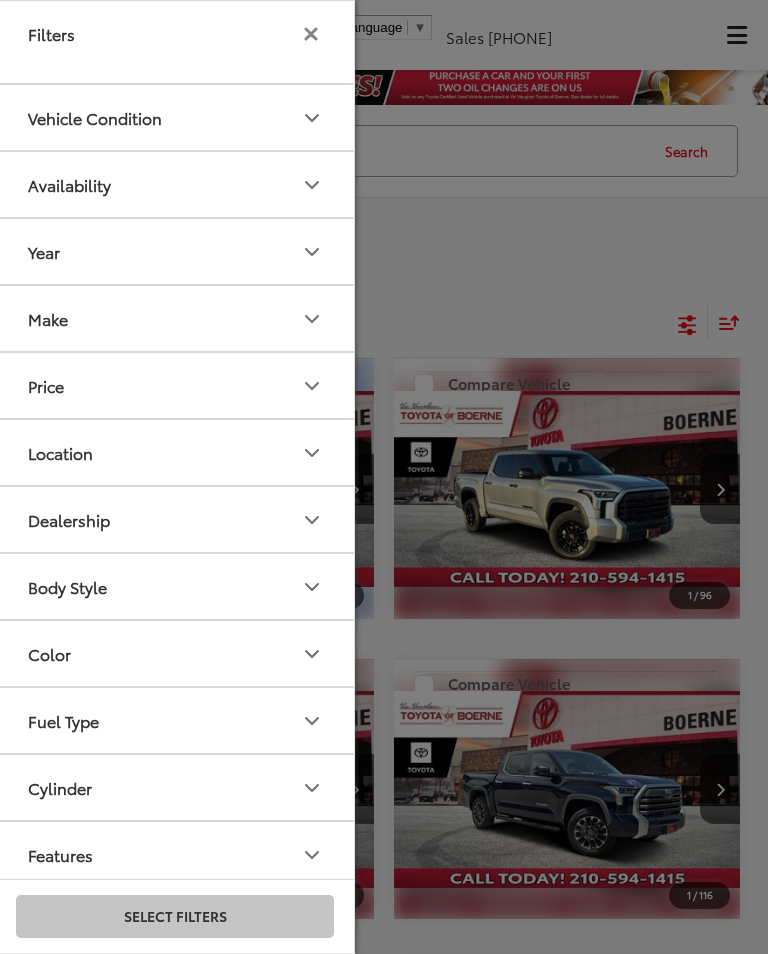 click on "Availability" at bounding box center (176, 184) 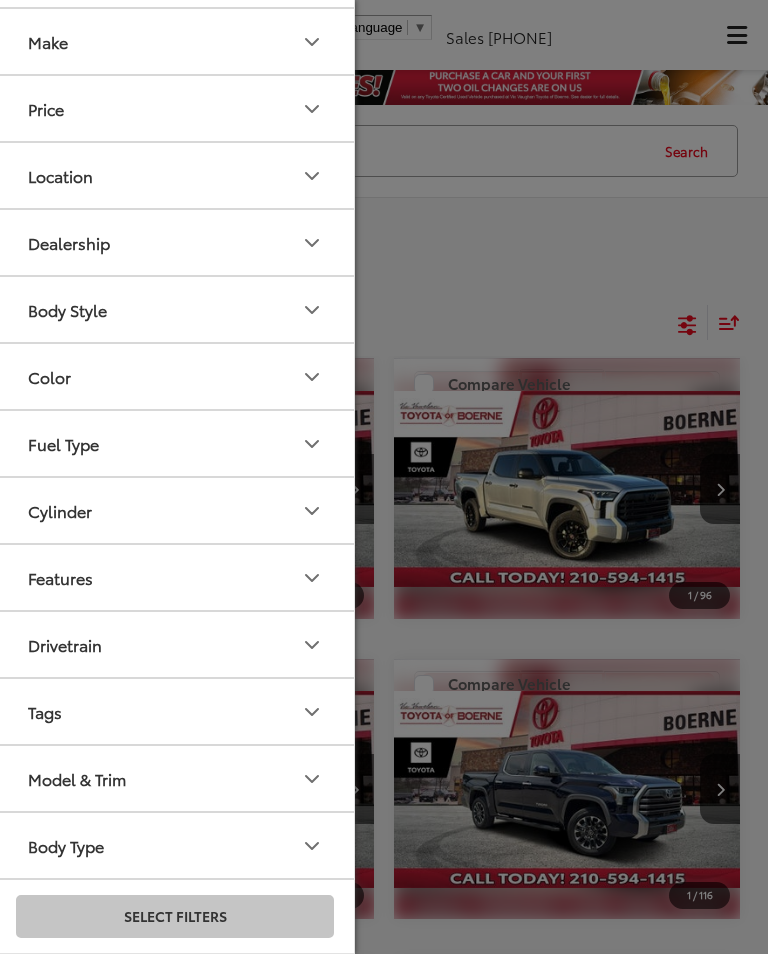 scroll, scrollTop: 333, scrollLeft: 0, axis: vertical 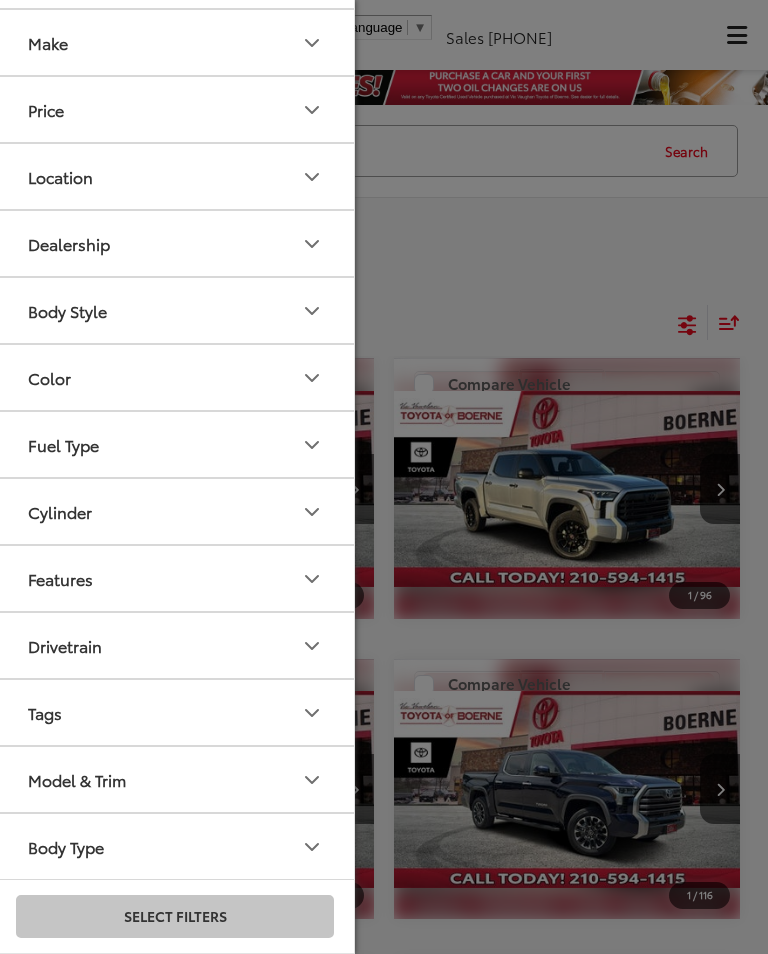 click 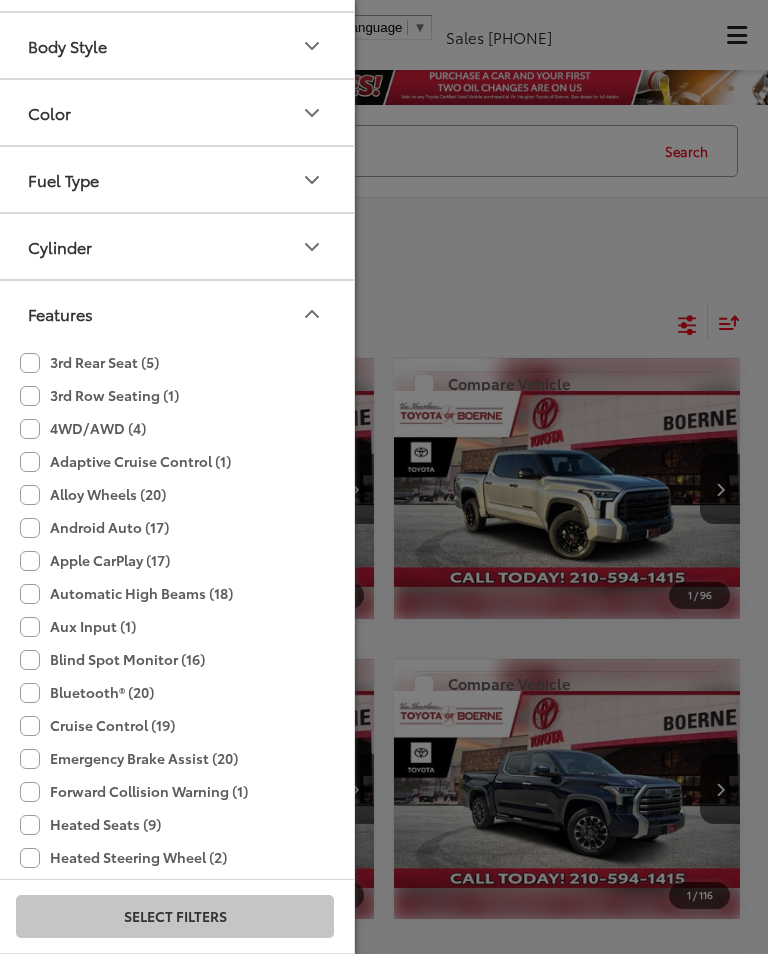 scroll, scrollTop: 599, scrollLeft: 0, axis: vertical 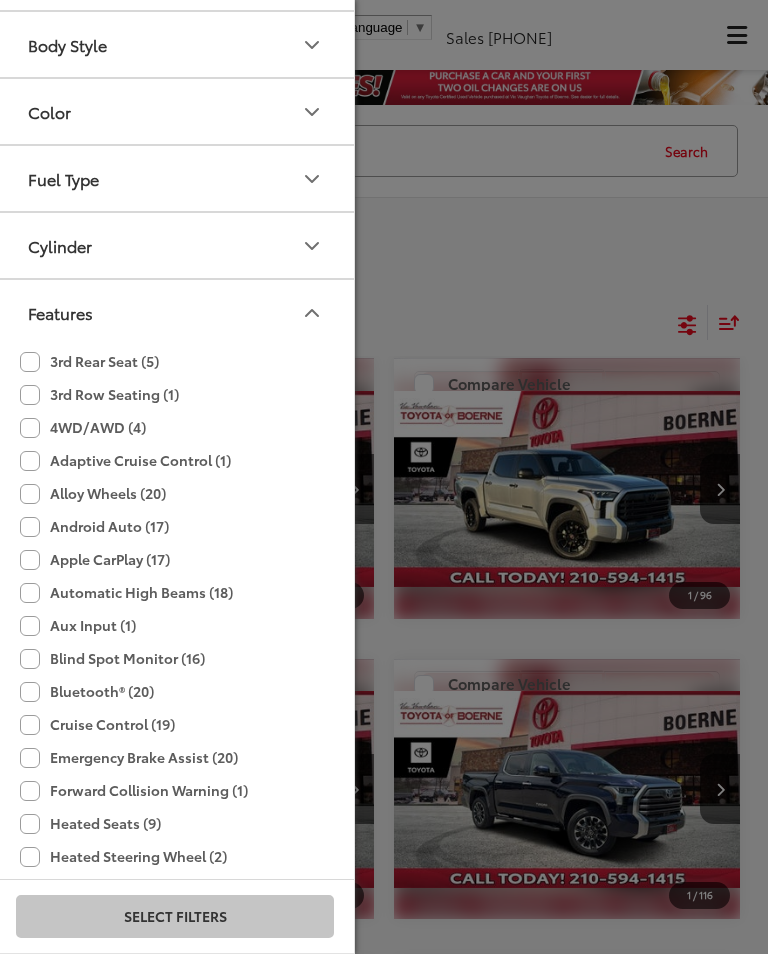 click on "Body Style" at bounding box center (67, 44) 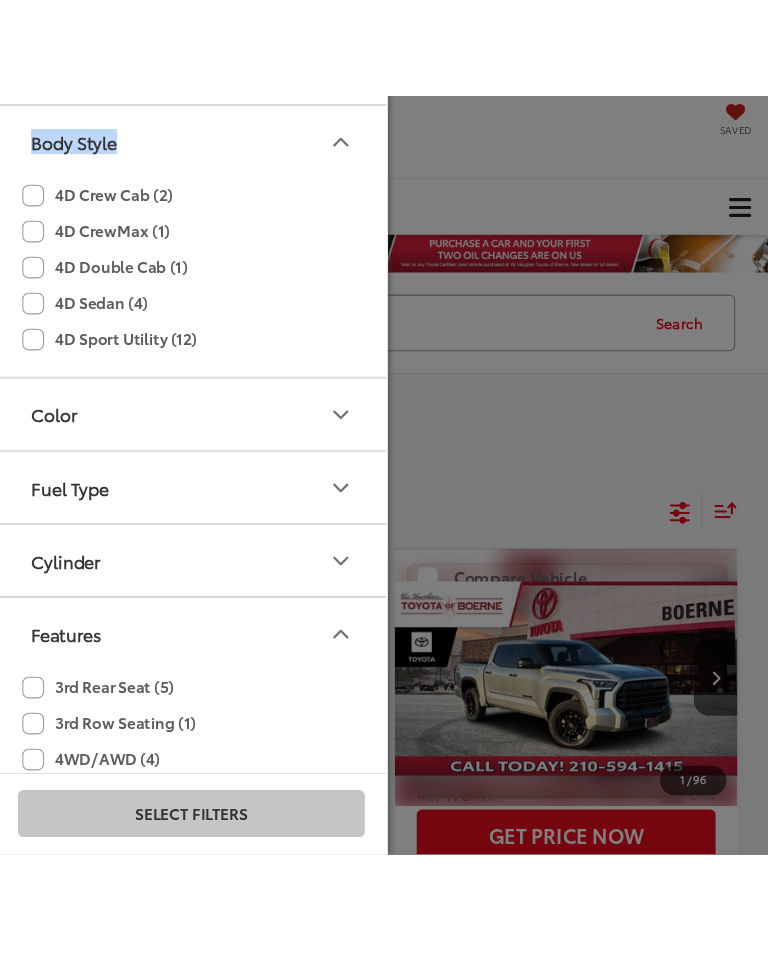 scroll, scrollTop: 0, scrollLeft: 0, axis: both 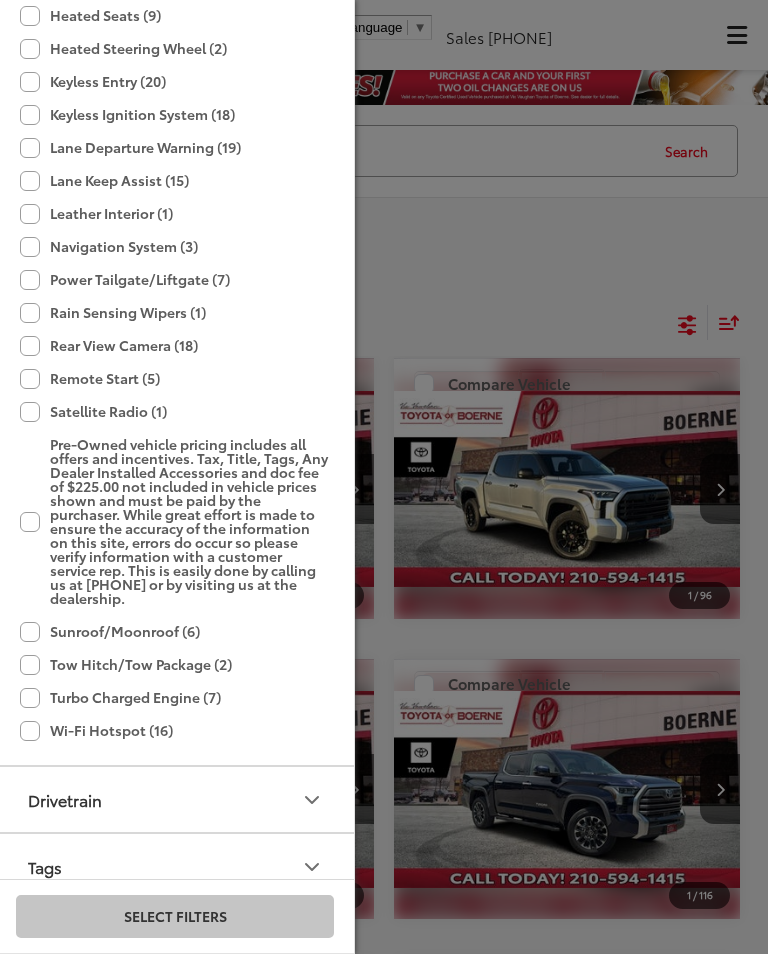 click on "Sunroof/Moonroof (6)" 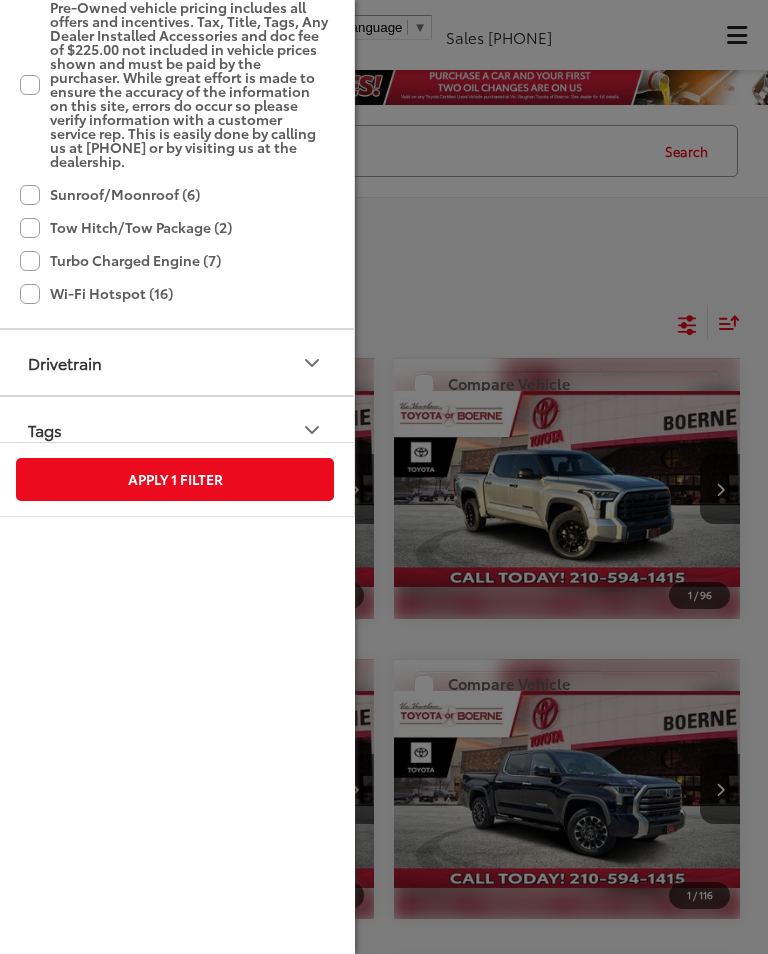 scroll, scrollTop: 445, scrollLeft: 0, axis: vertical 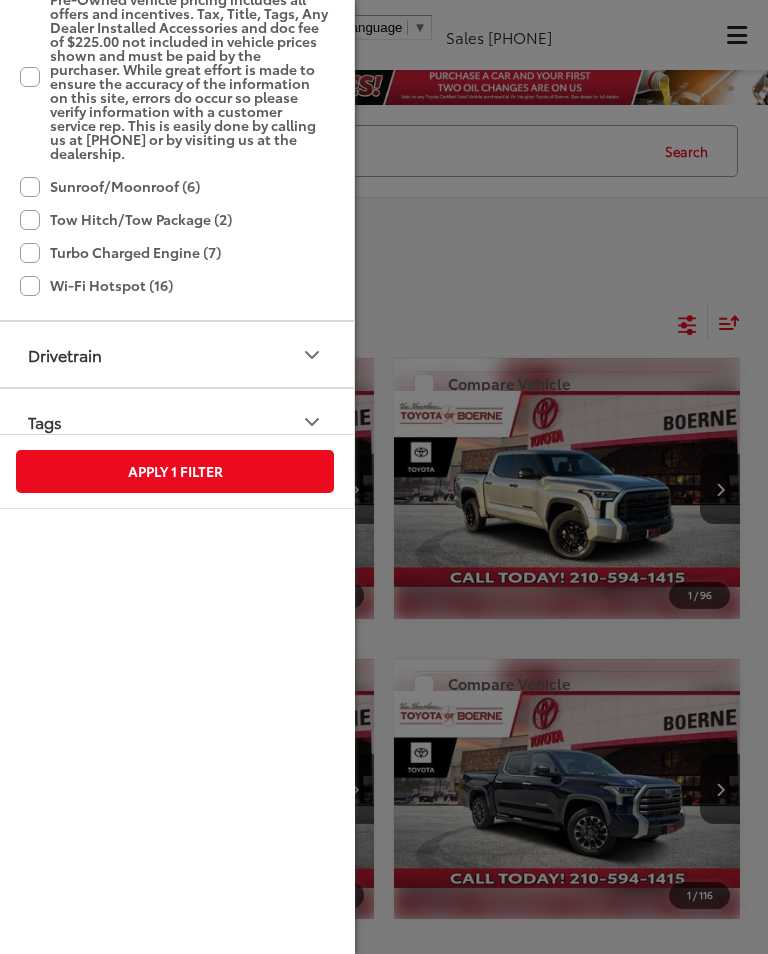 click on "Model & Trim" at bounding box center (176, 488) 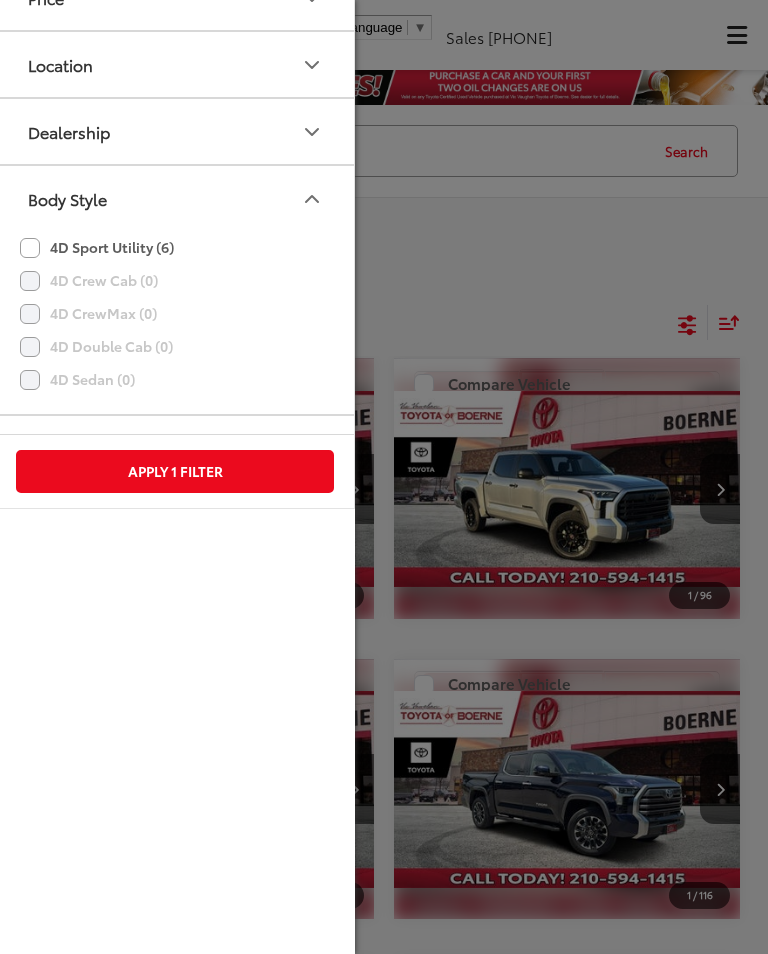 scroll, scrollTop: -2, scrollLeft: 0, axis: vertical 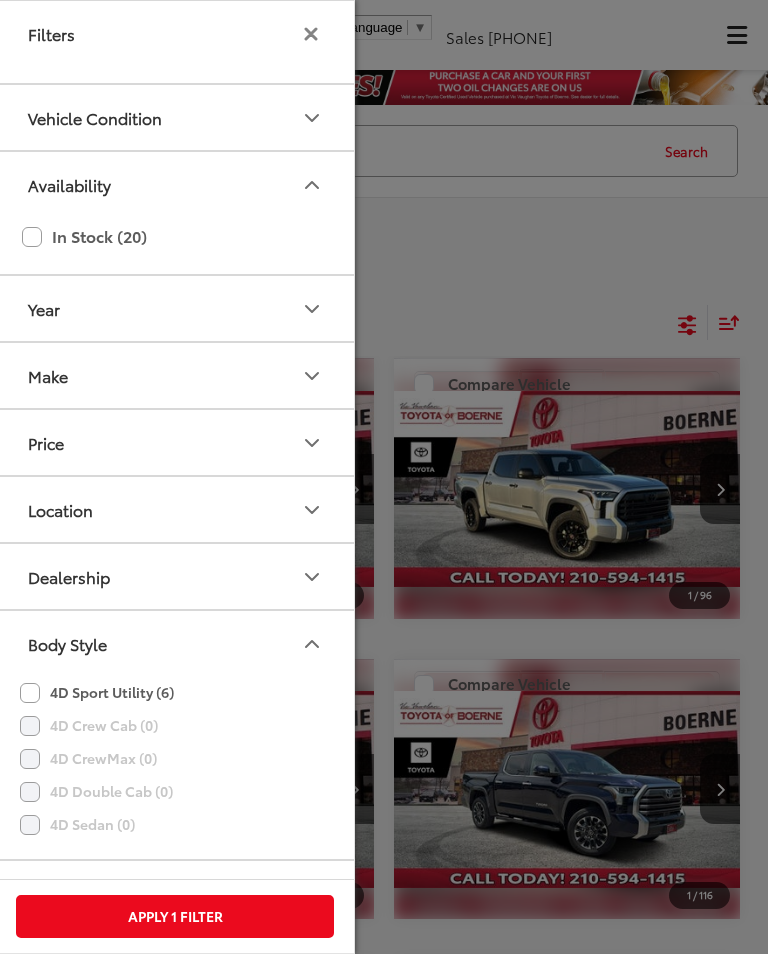 click on "Vehicle Condition" 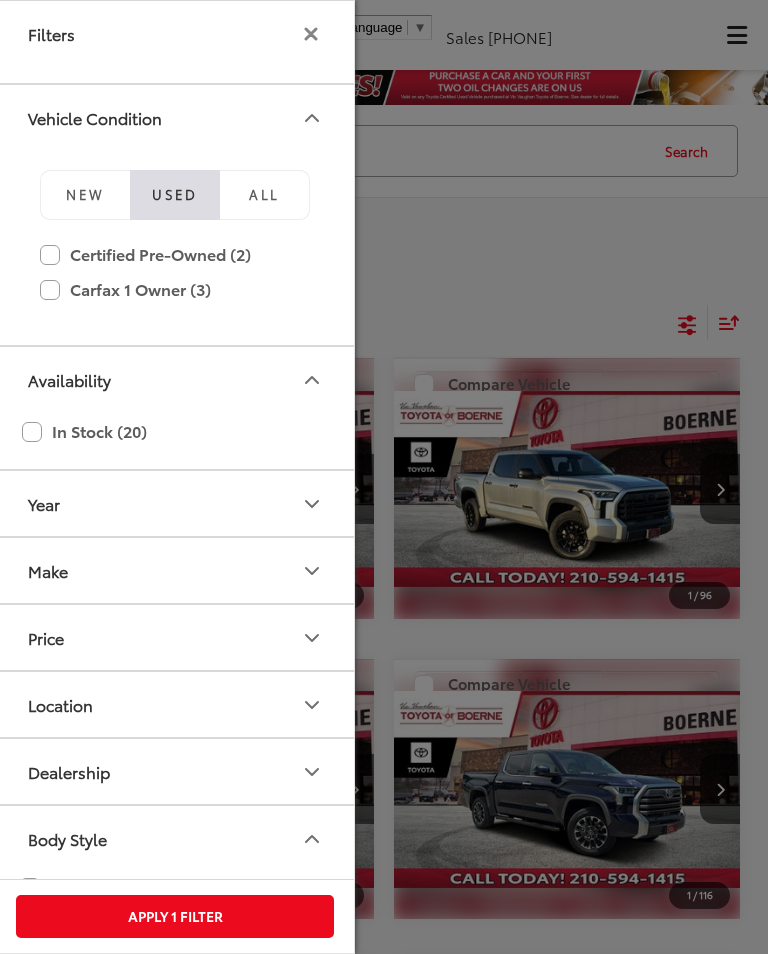 click on "All" at bounding box center [264, 194] 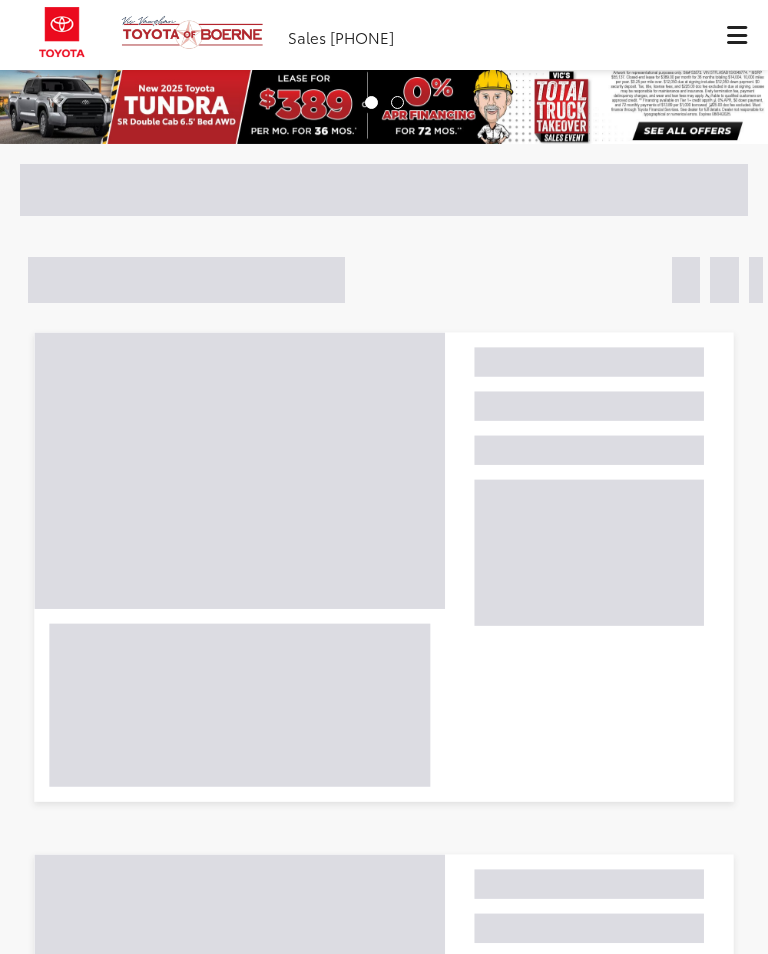 scroll, scrollTop: 0, scrollLeft: 0, axis: both 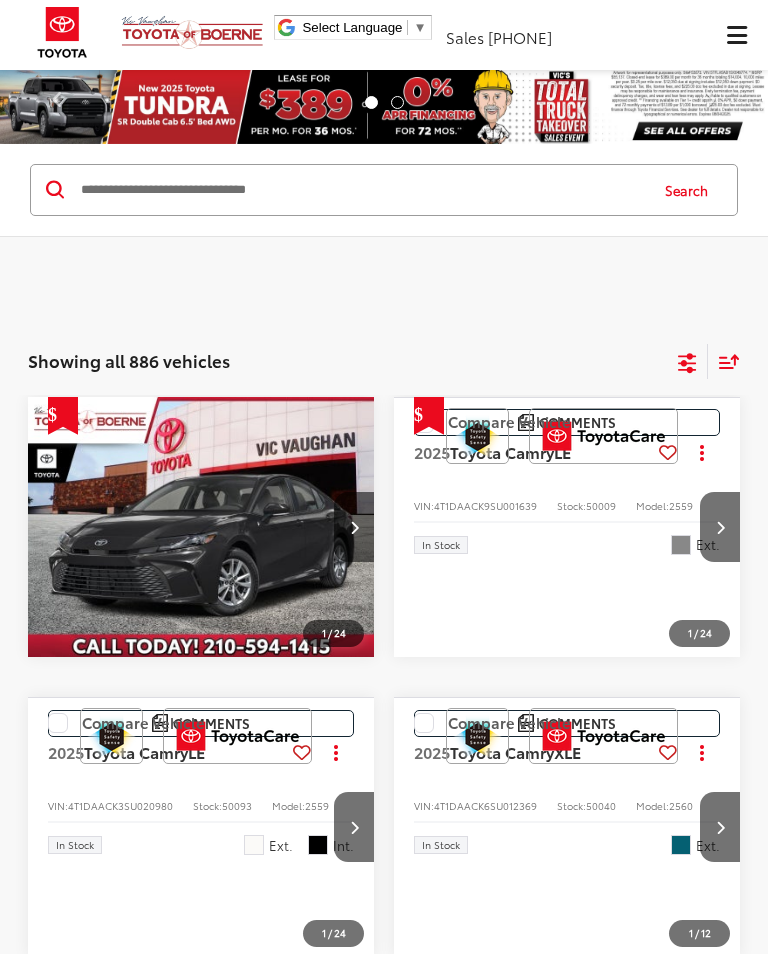 click 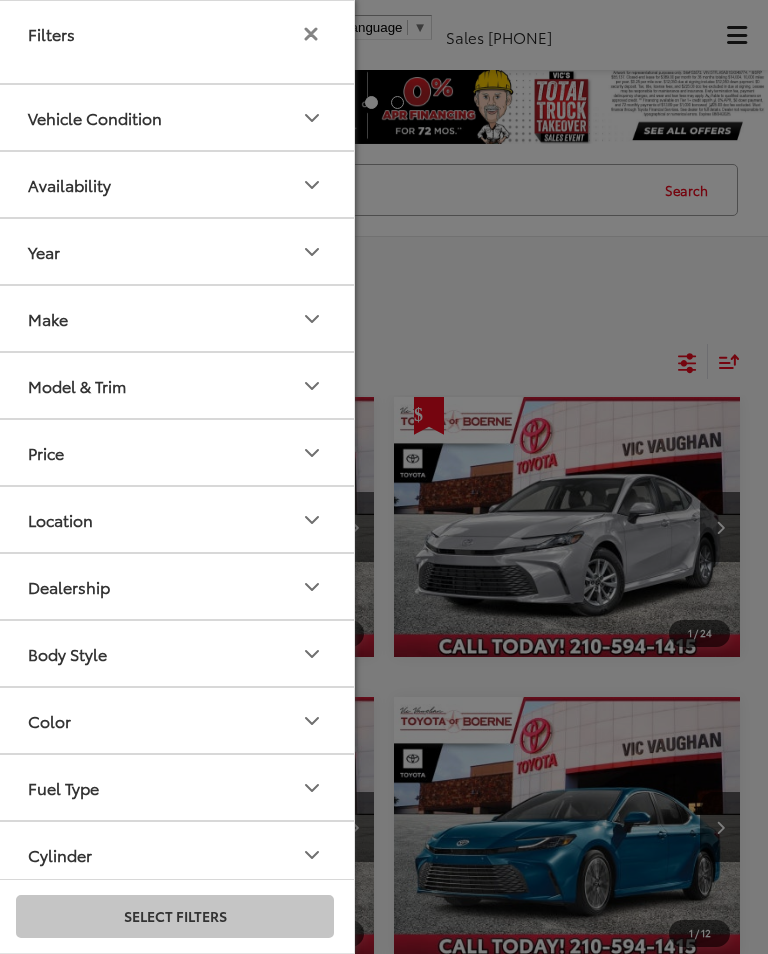scroll, scrollTop: 0, scrollLeft: 0, axis: both 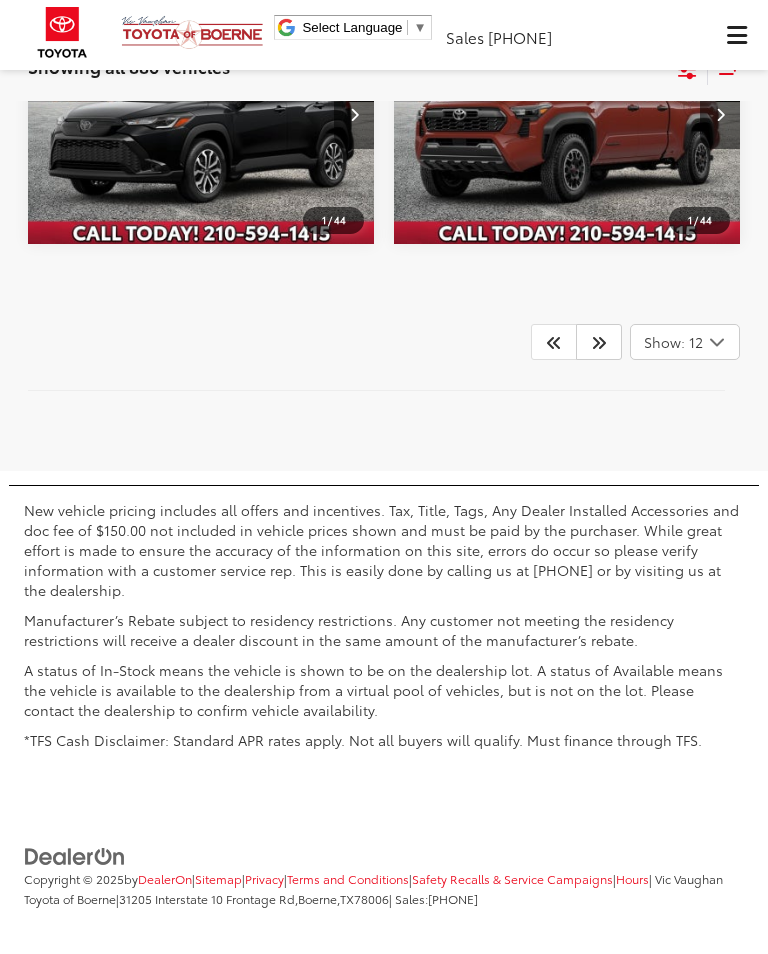 click on "Vic Vaughan Toyota of Boerne
Select Language ​ ▼
Sales
[PHONE]
Service
[PHONE]
Parts
[PHONE]
Collision Center
[PHONE]
31205 Interstate 10 Frontage Rd
[CITY], [STATE] 78006
Service
Map
Contact
Saved
Saved" at bounding box center (331, 32) 